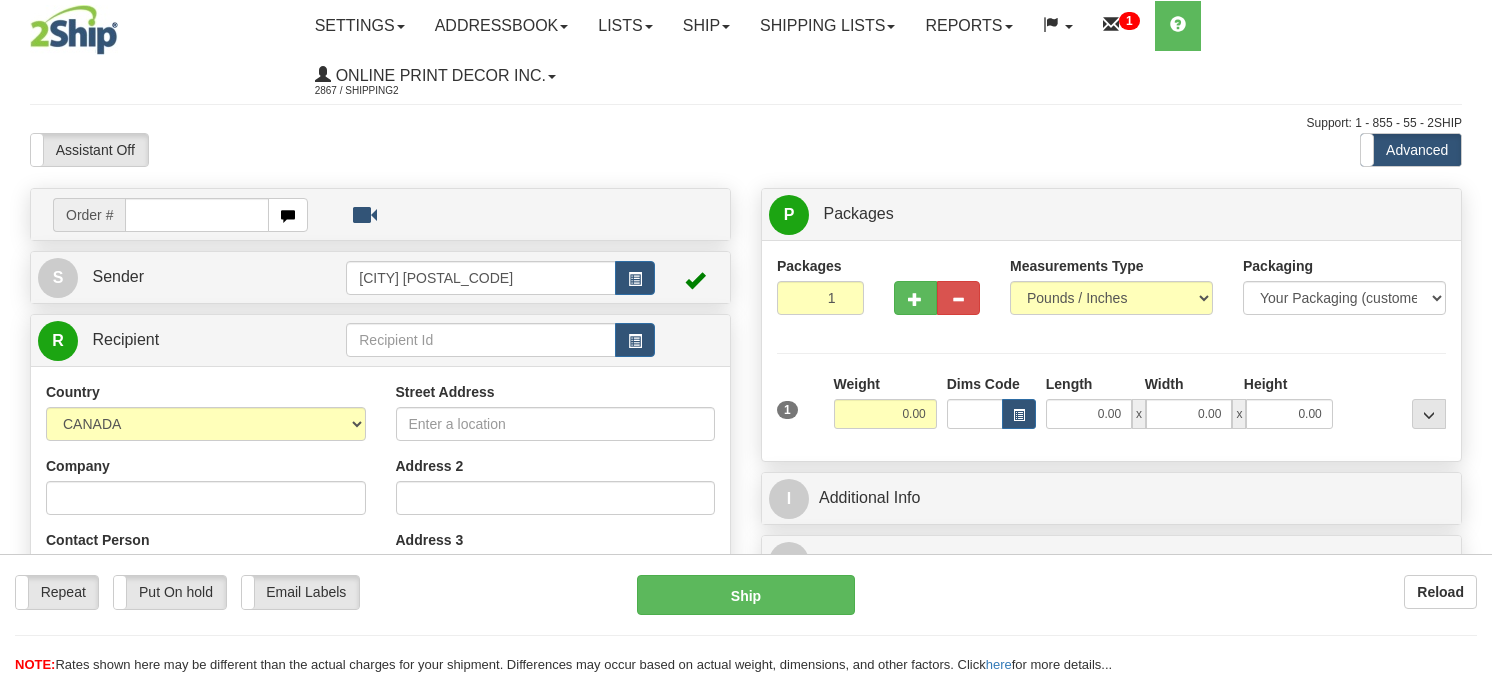 scroll, scrollTop: 0, scrollLeft: 0, axis: both 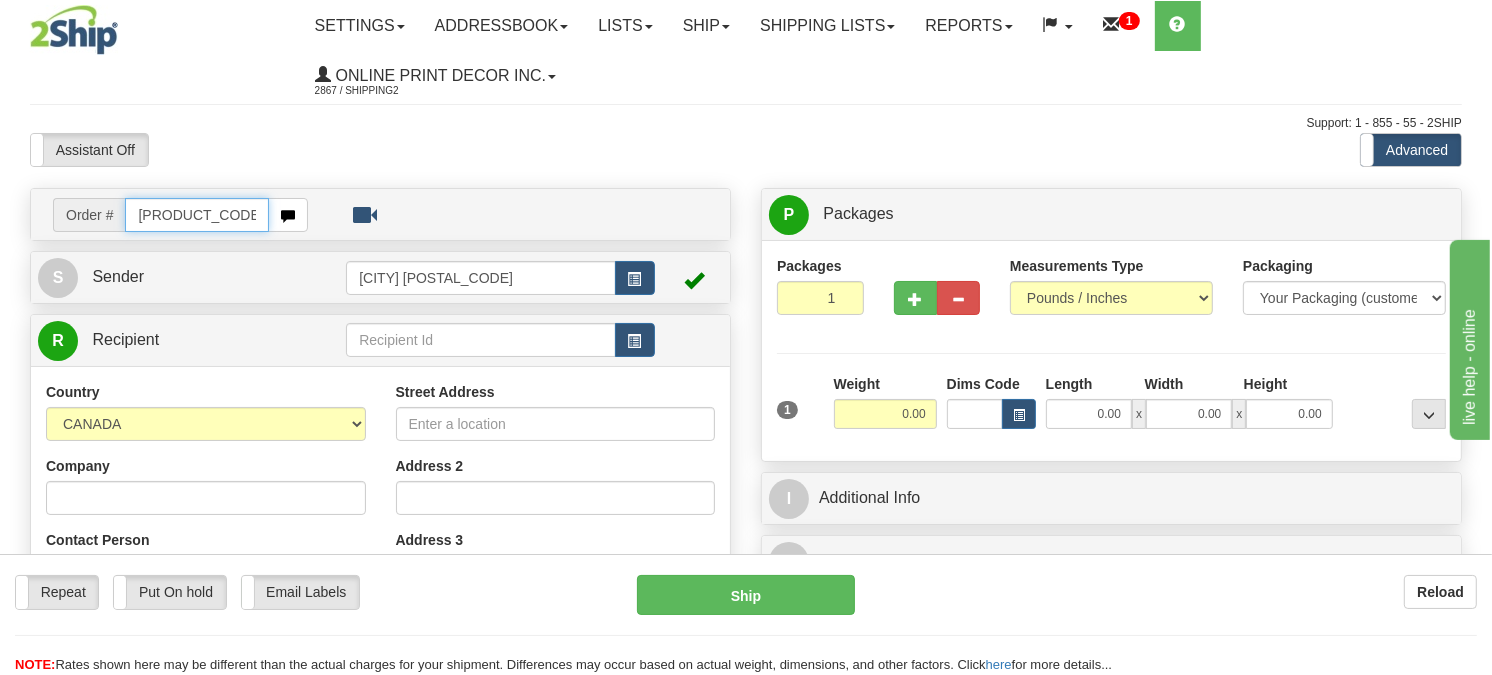 type on "[PRODUCT_CODE]" 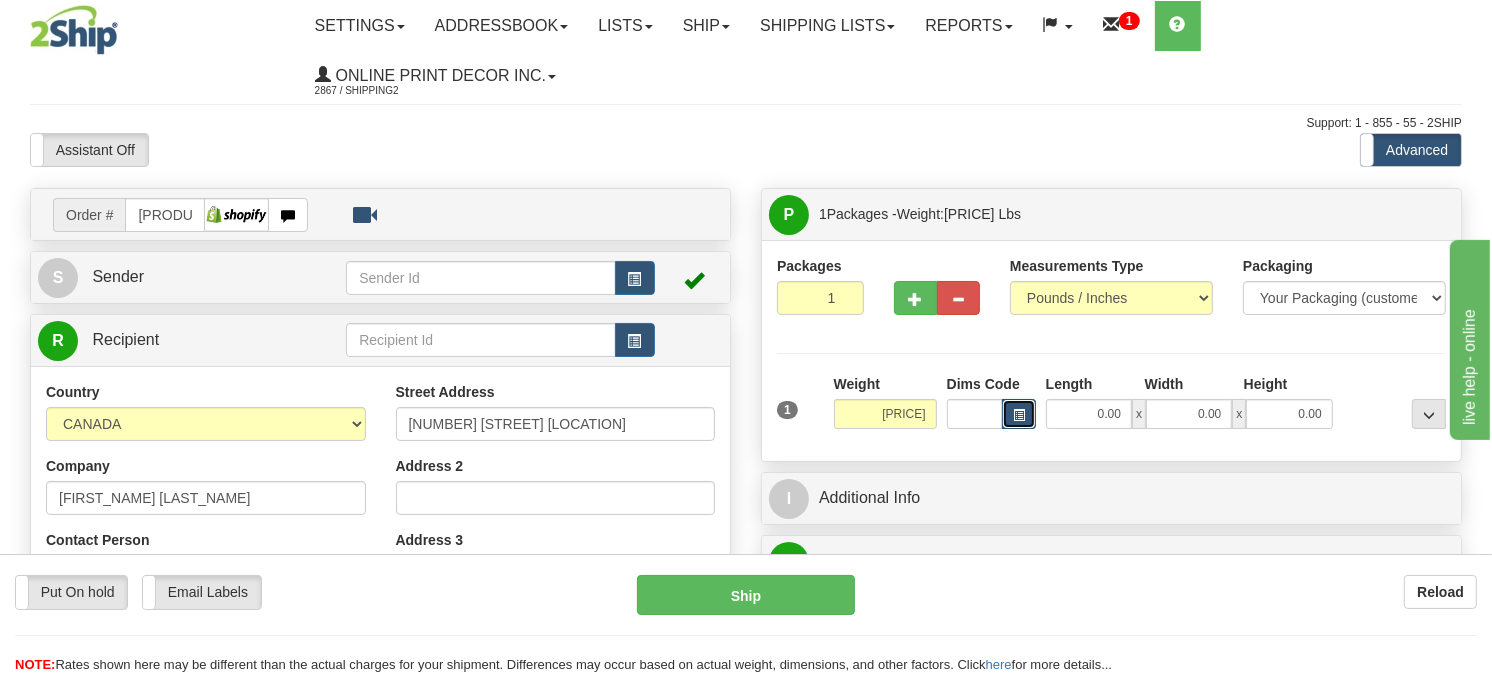 click at bounding box center [1019, 414] 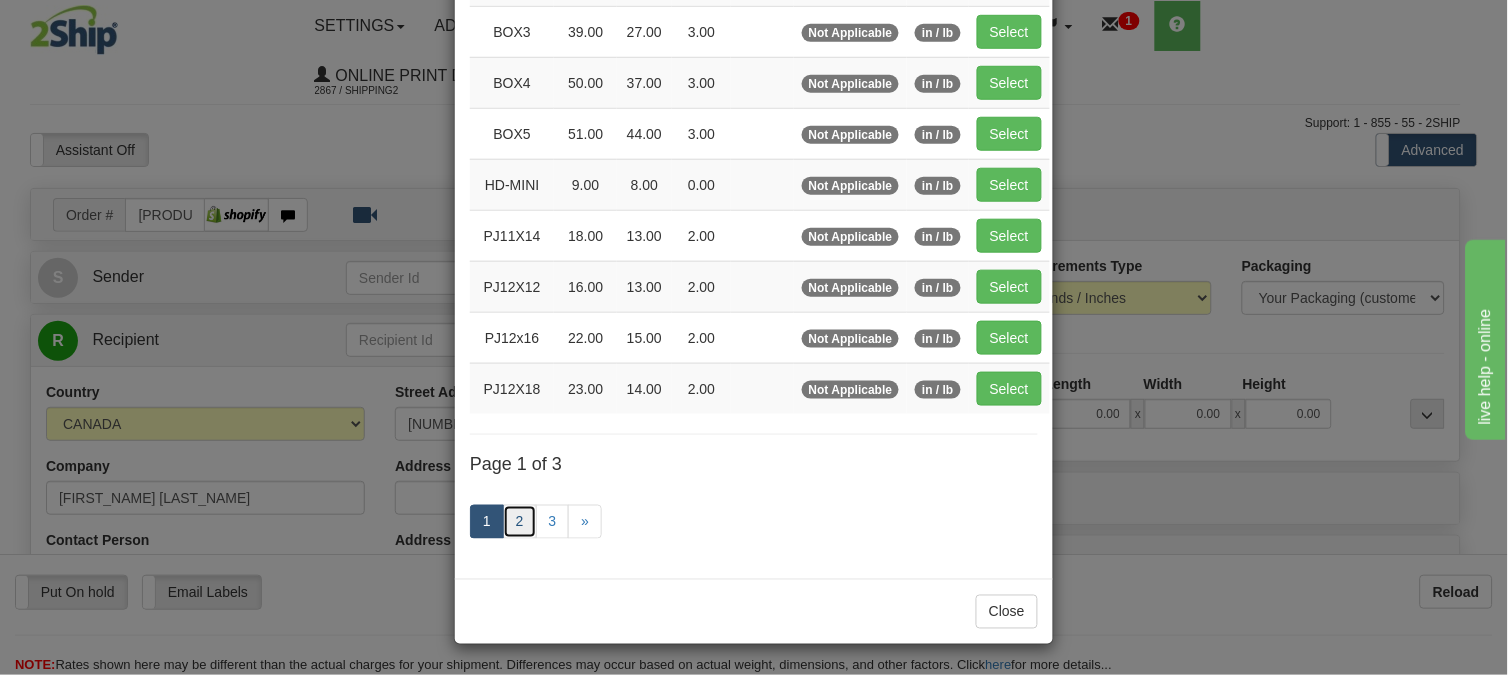 click on "2" at bounding box center (520, 522) 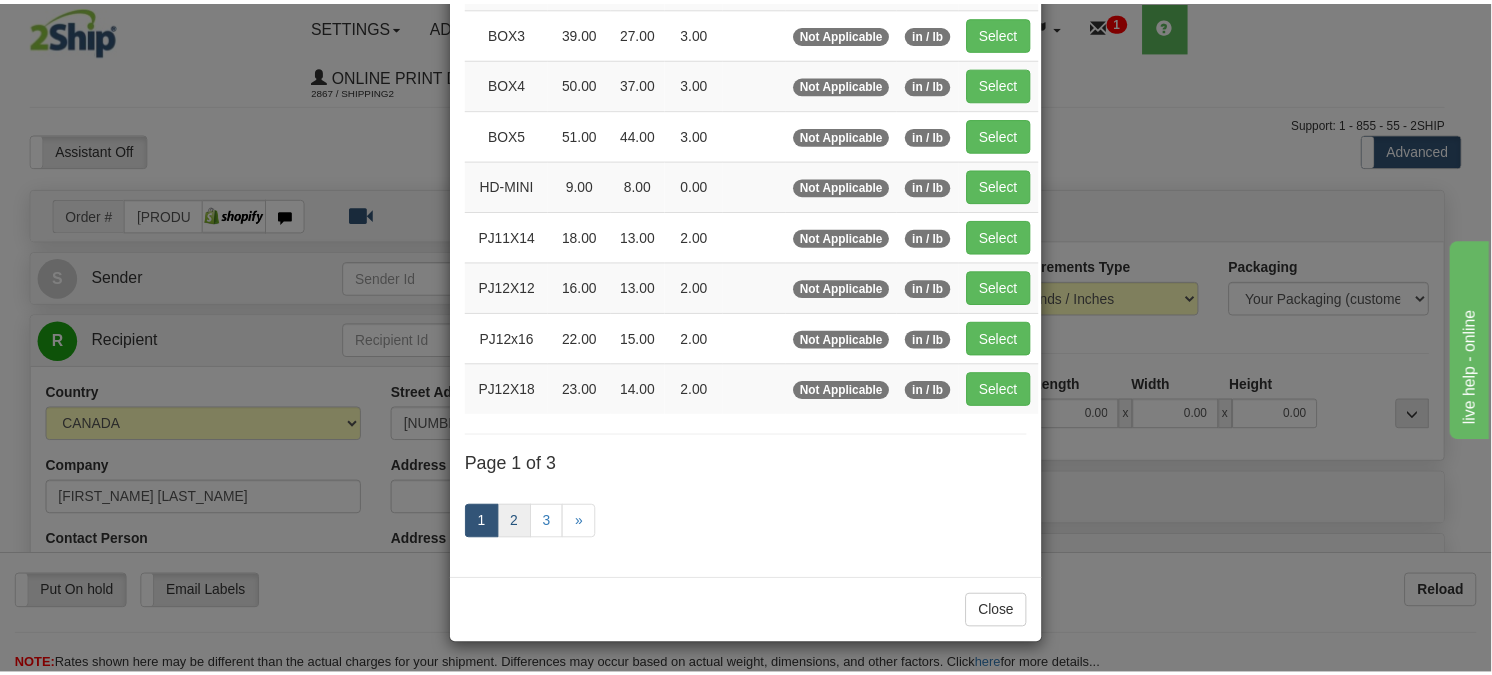 scroll, scrollTop: 315, scrollLeft: 0, axis: vertical 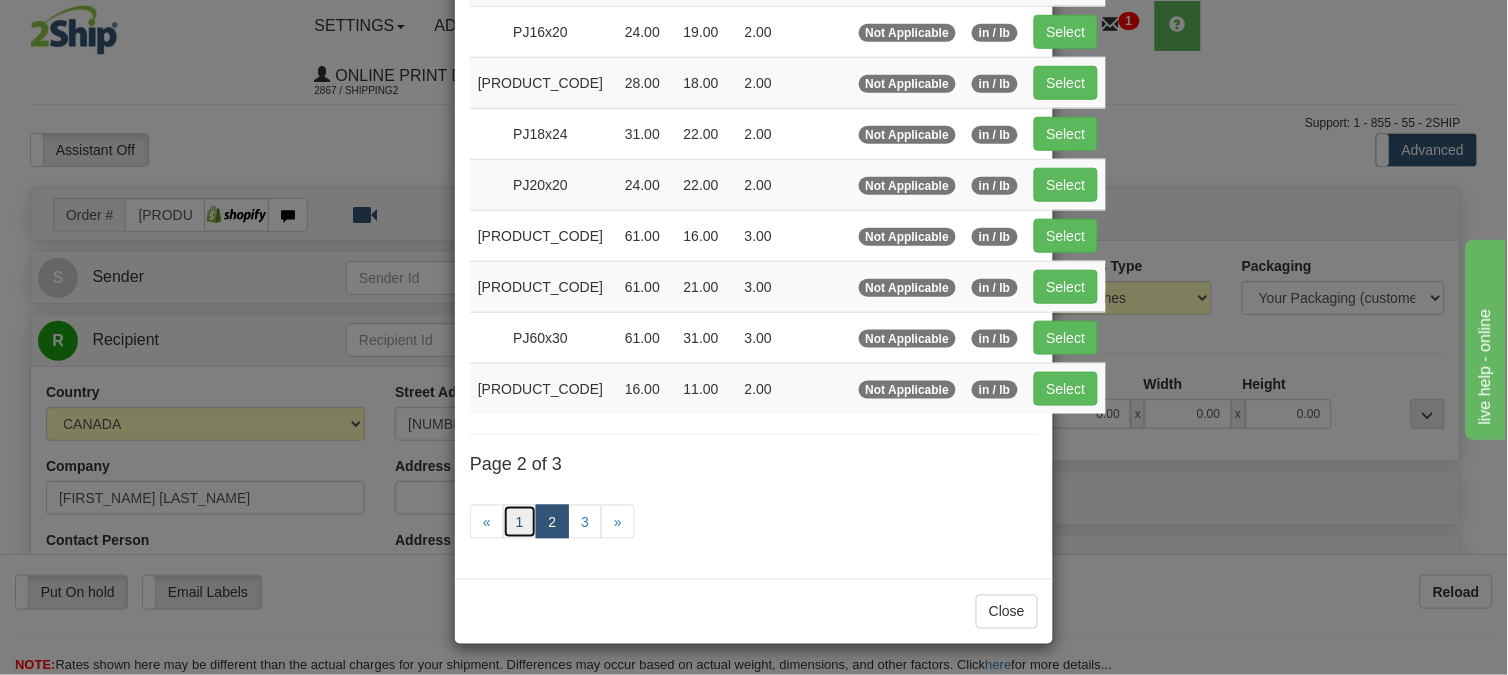 click on "1" at bounding box center [520, 522] 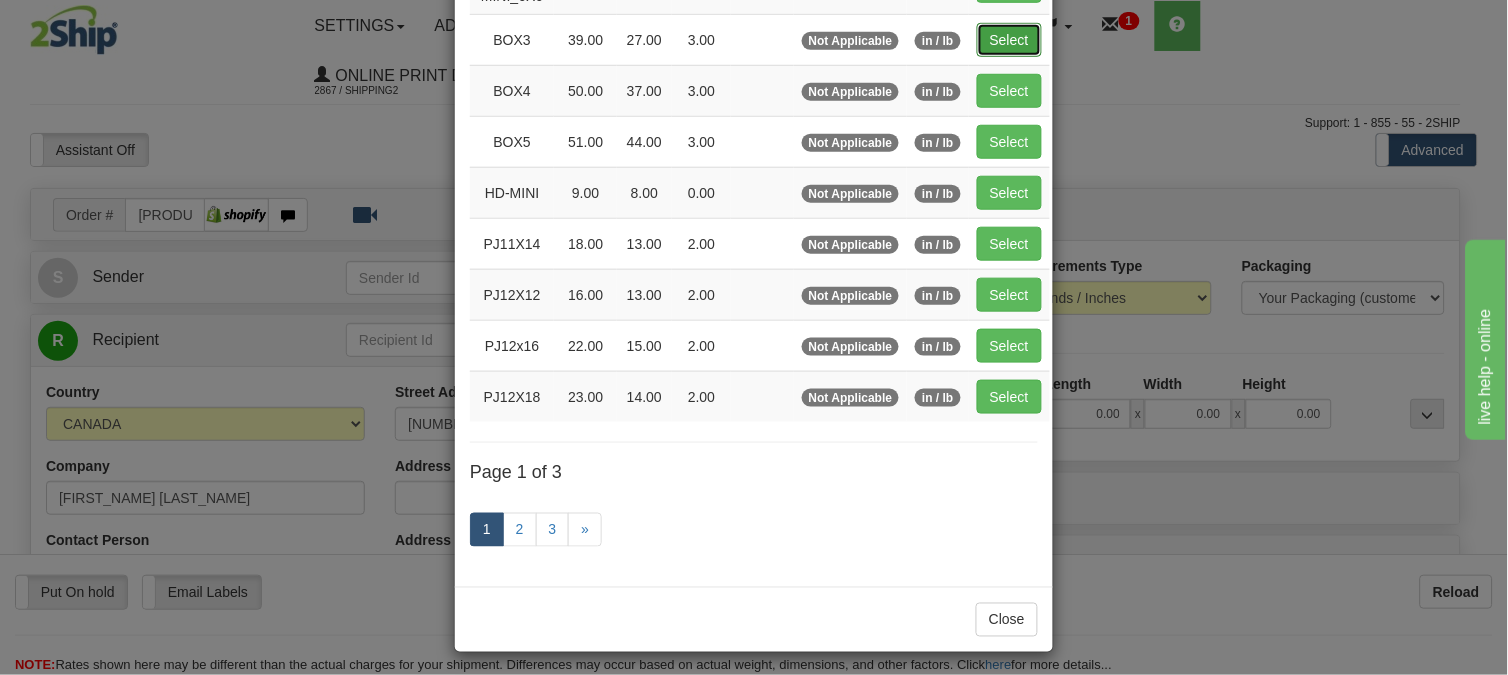 click on "Select" at bounding box center [1009, 40] 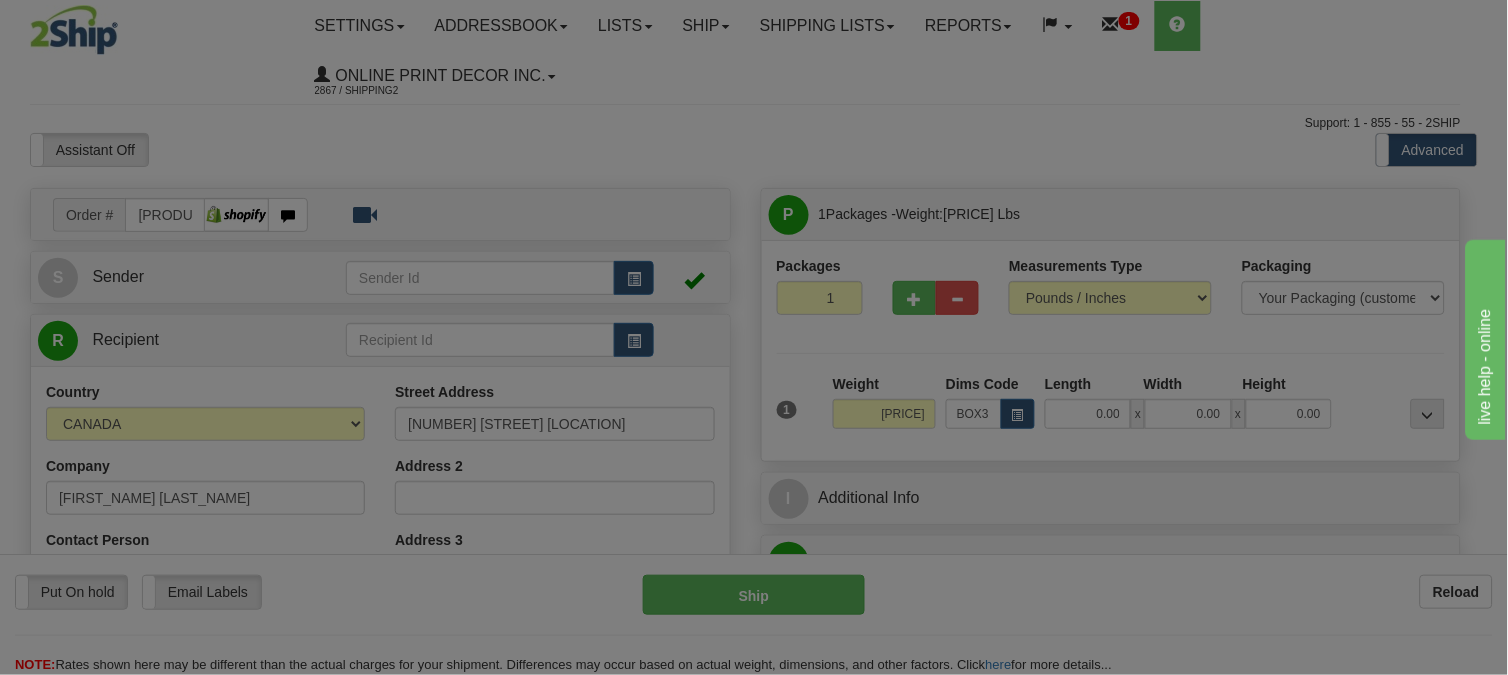 type on "39.00" 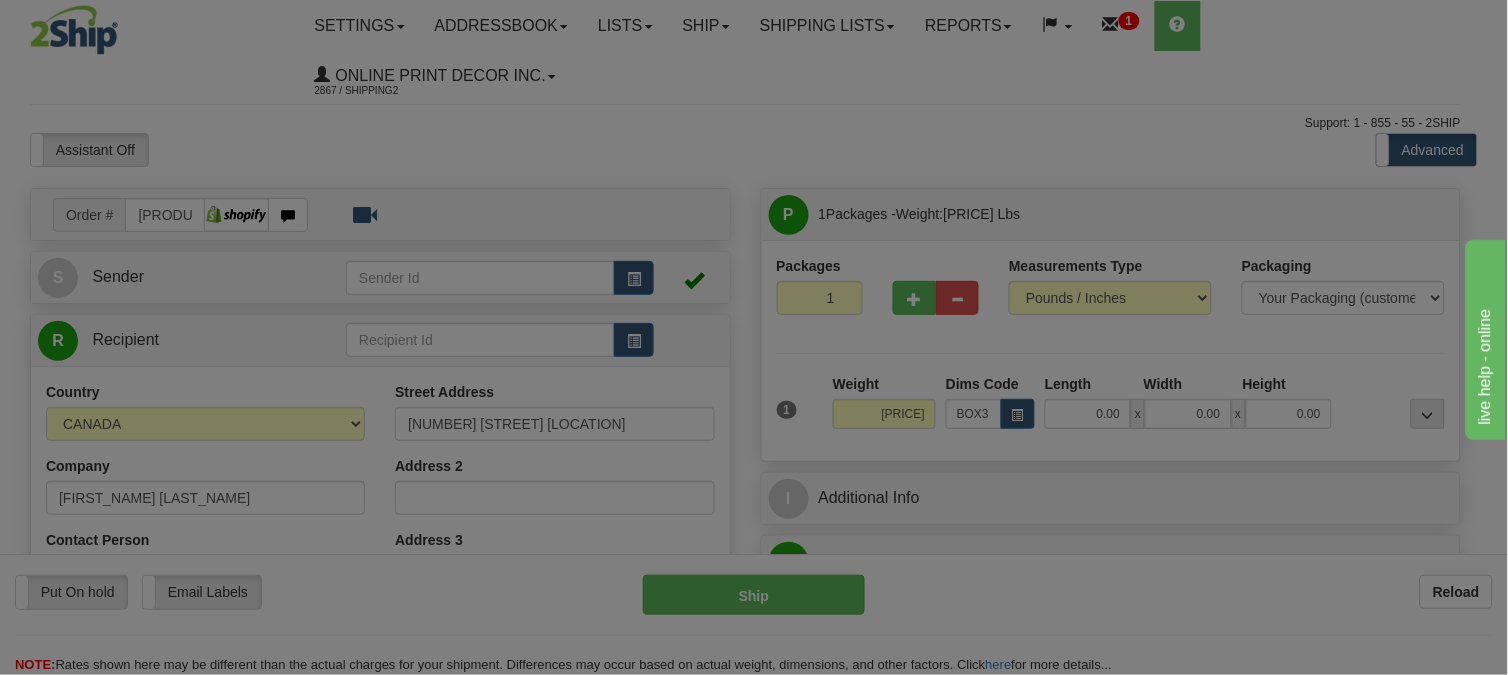 type on "27.00" 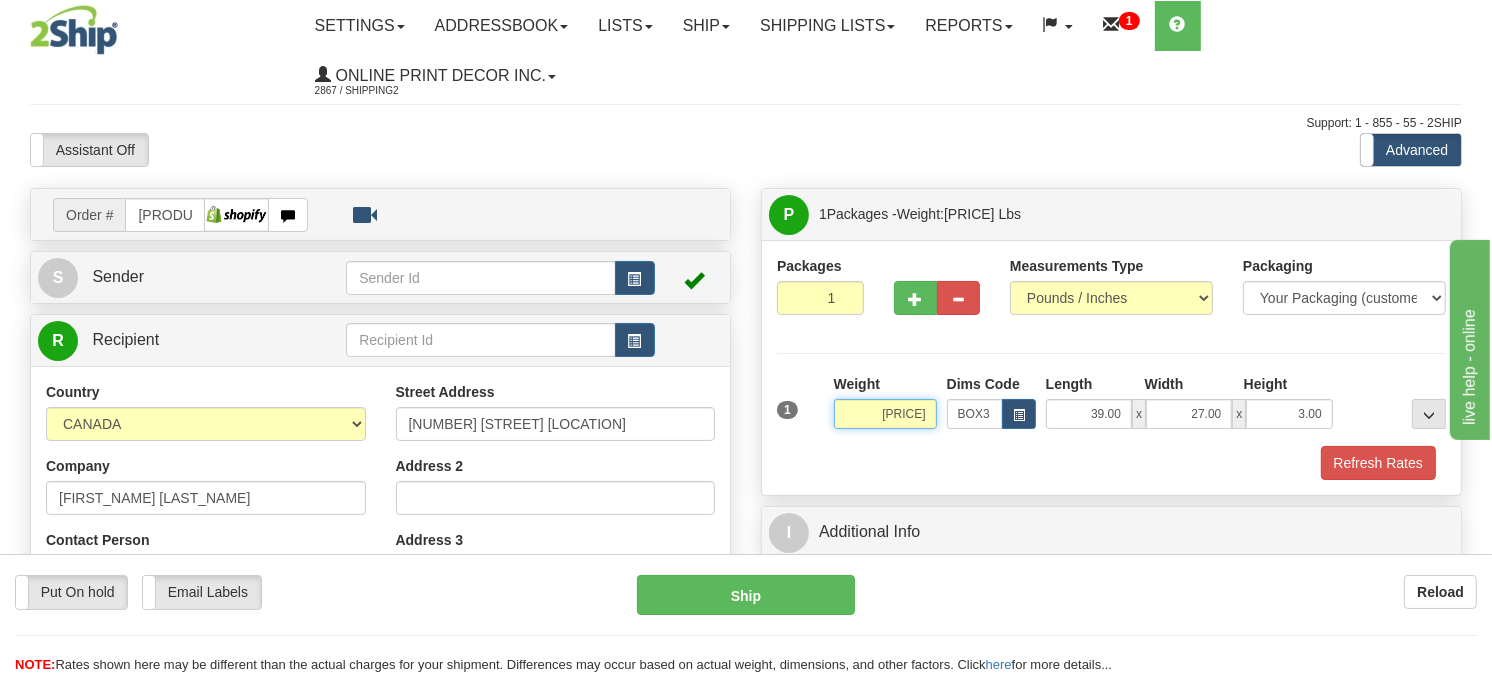 drag, startPoint x: 923, startPoint y: 410, endPoint x: 906, endPoint y: 415, distance: 17.720045 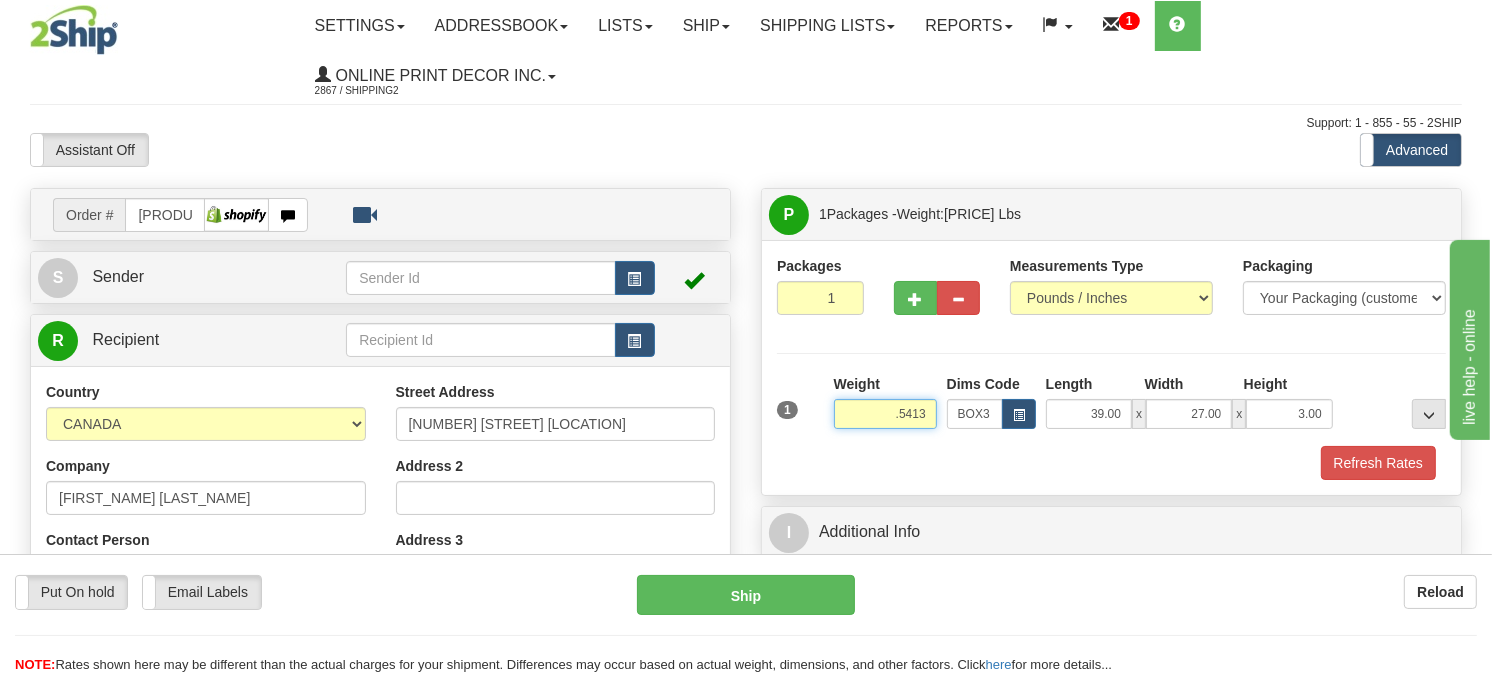 type on "13" 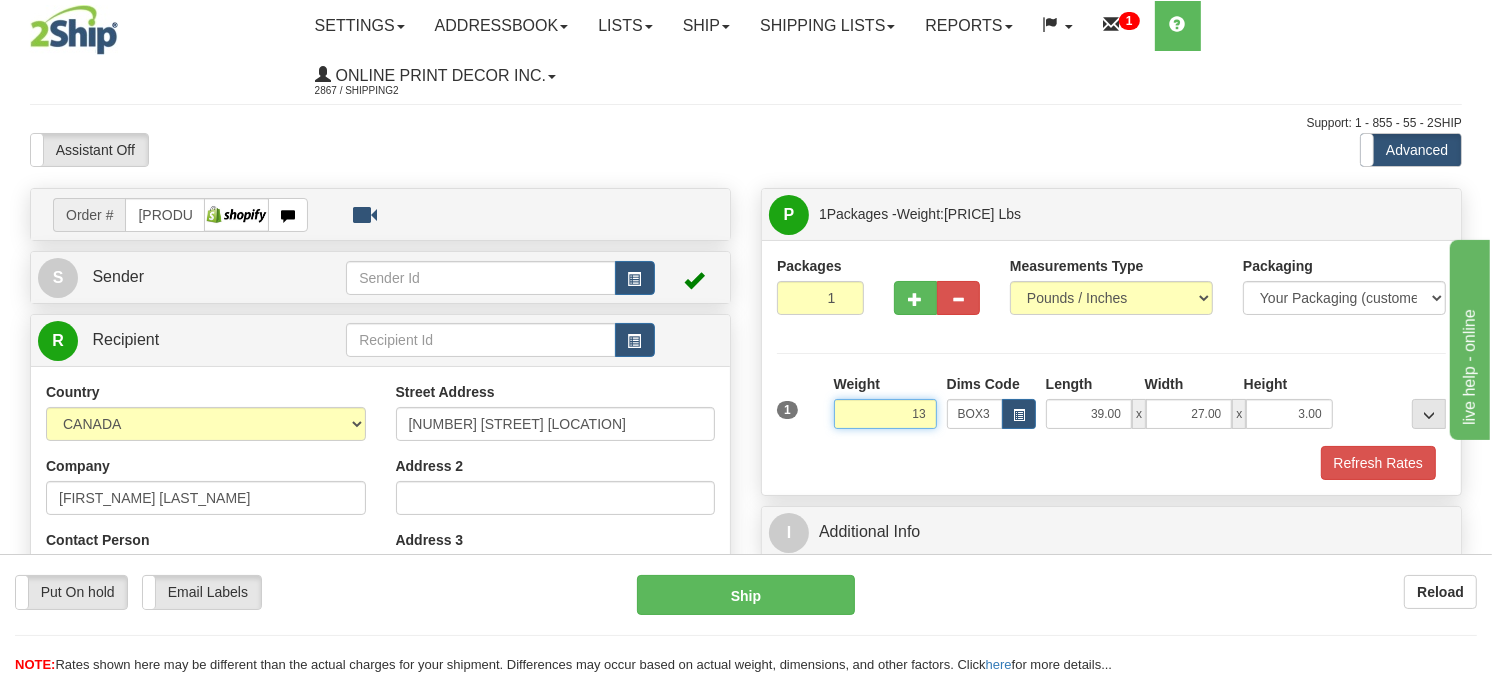 drag, startPoint x: 930, startPoint y: 414, endPoint x: 880, endPoint y: 423, distance: 50.803543 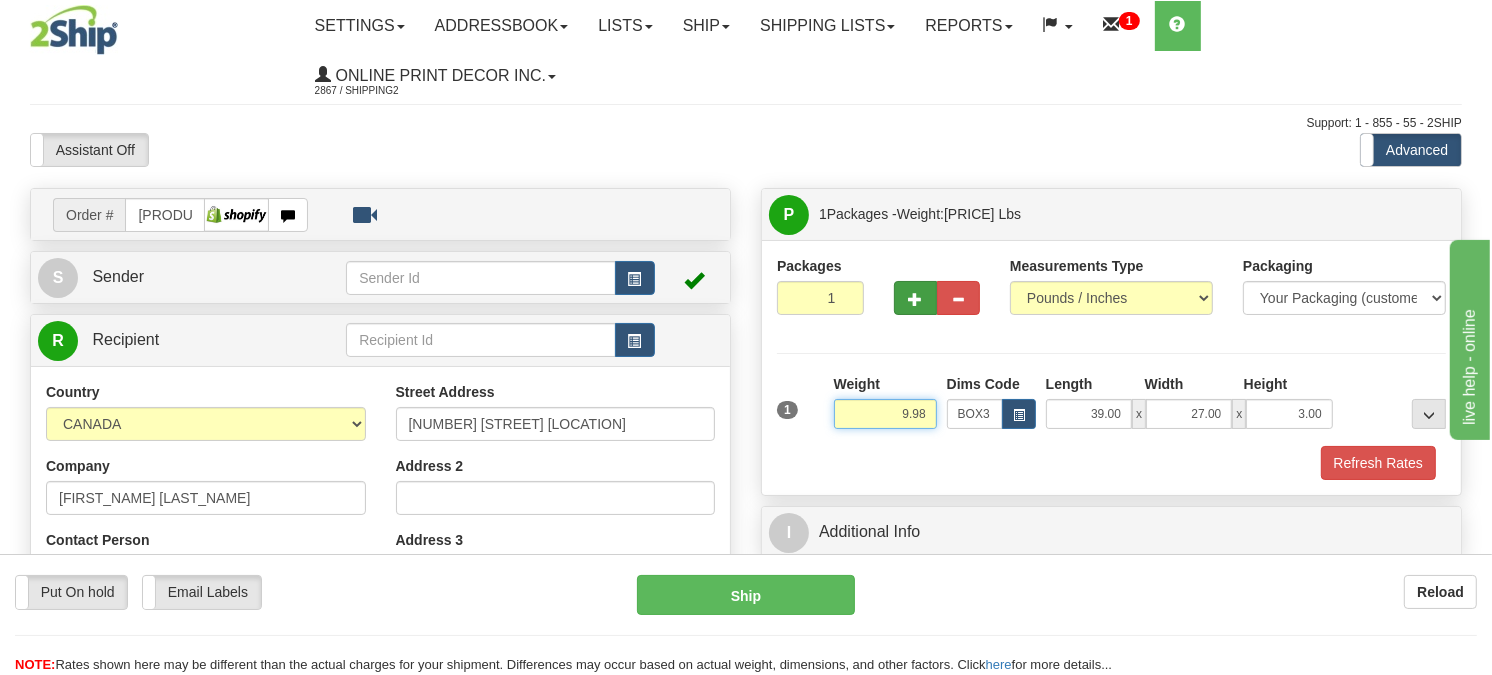 type on "9.98" 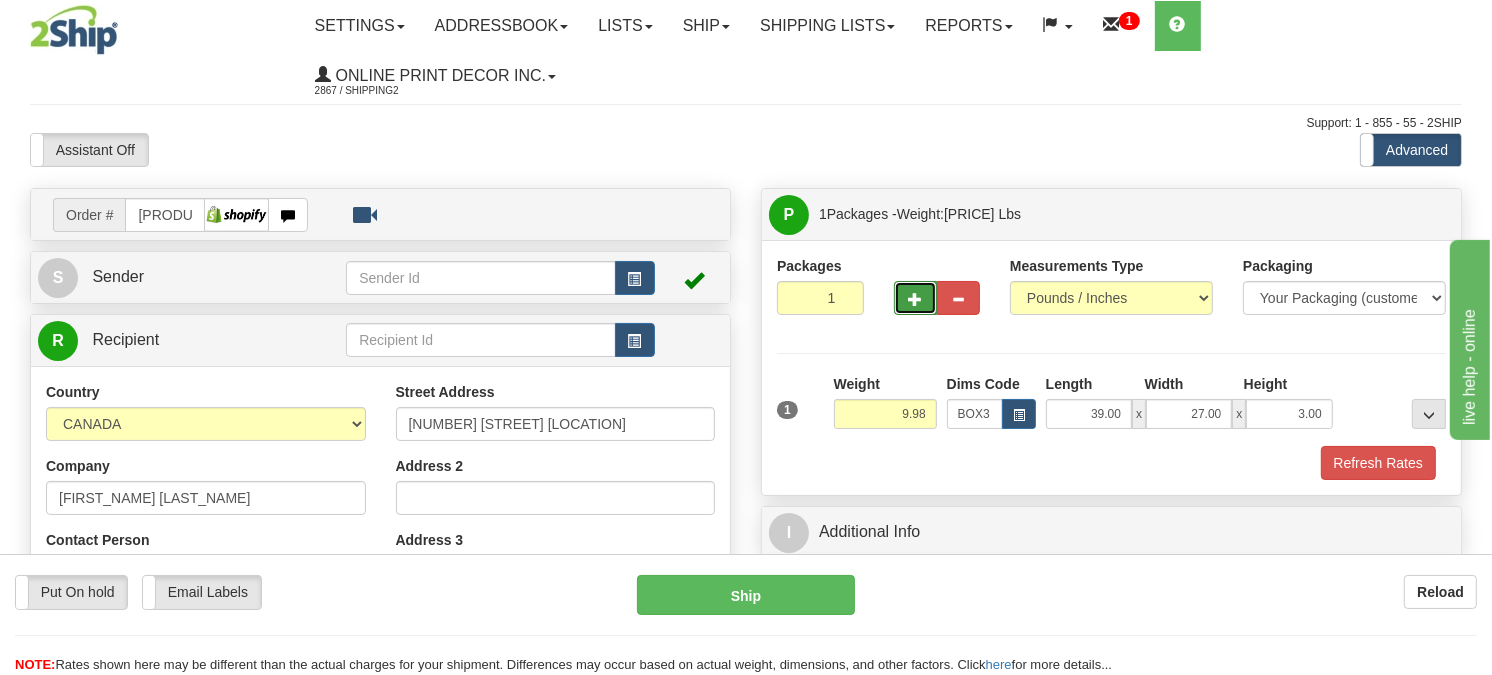 click at bounding box center (915, 298) 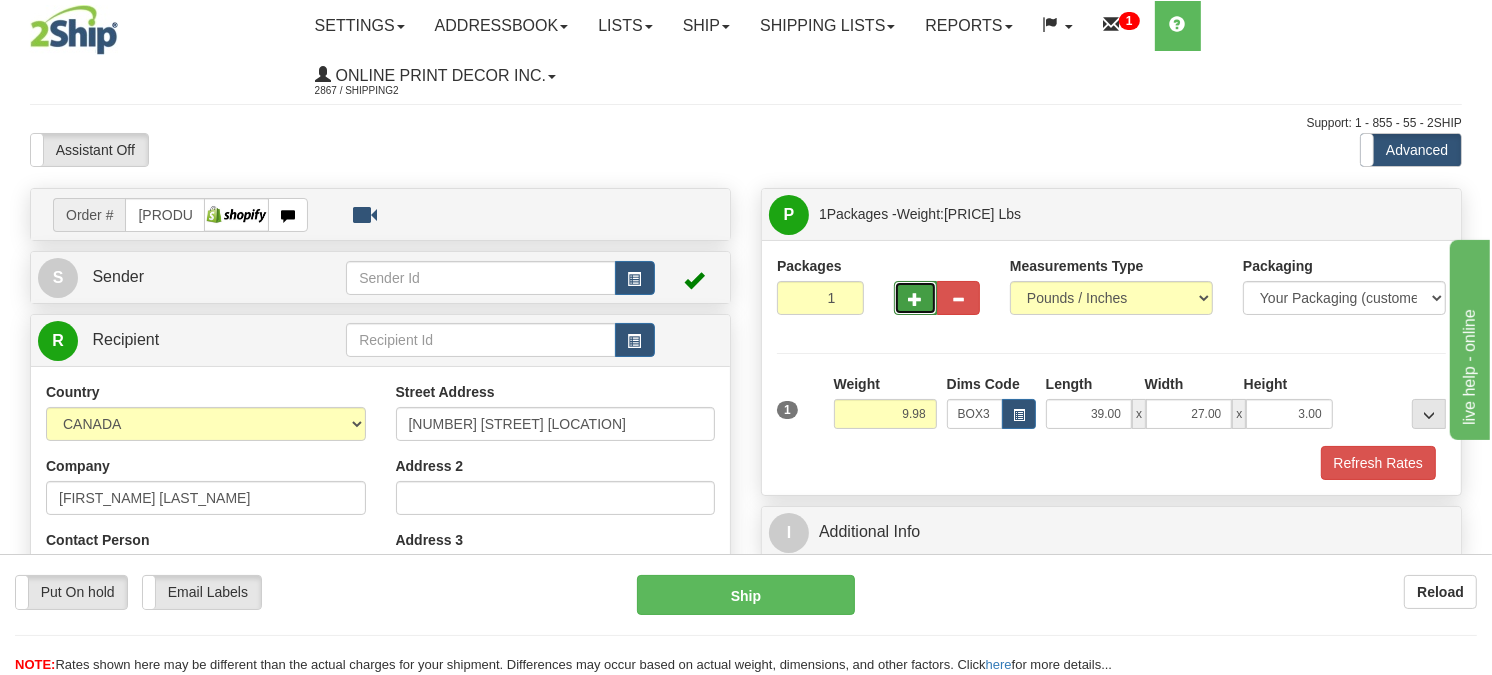 radio on "true" 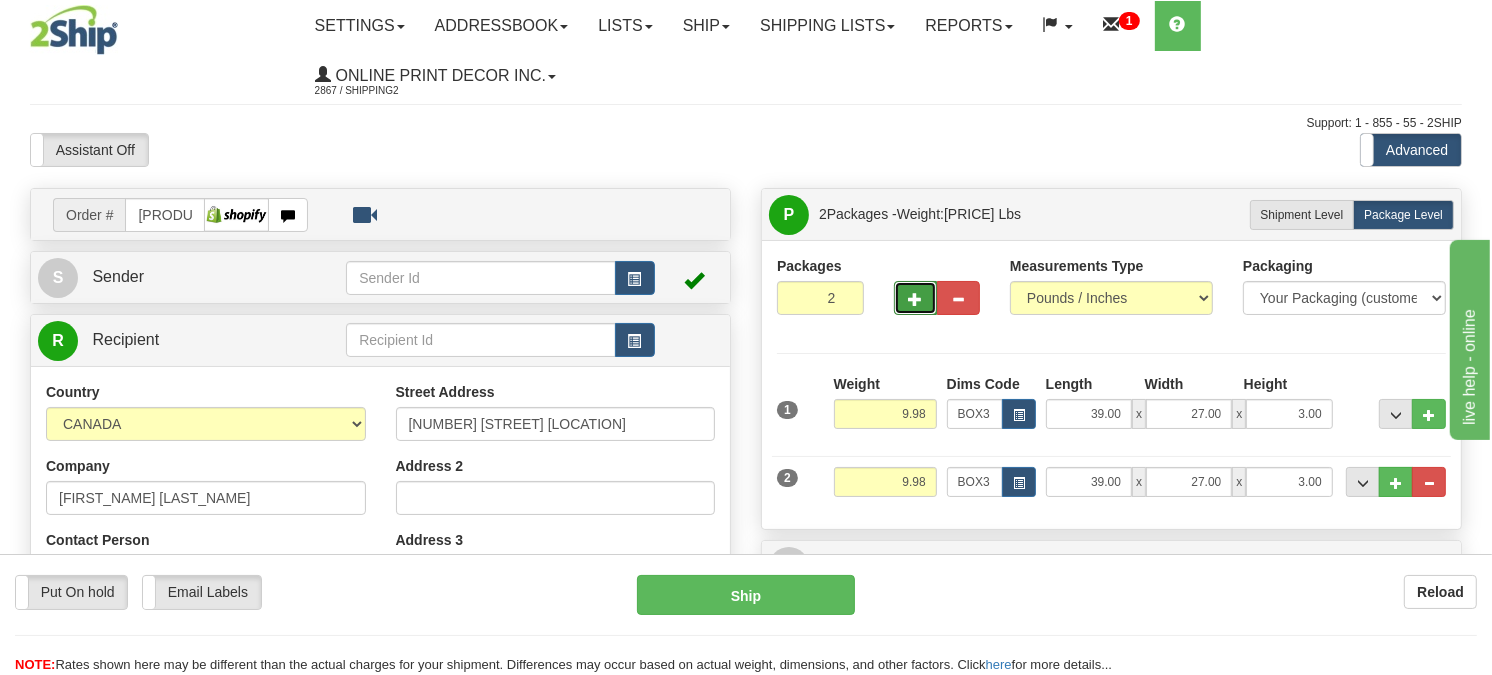 click at bounding box center [915, 298] 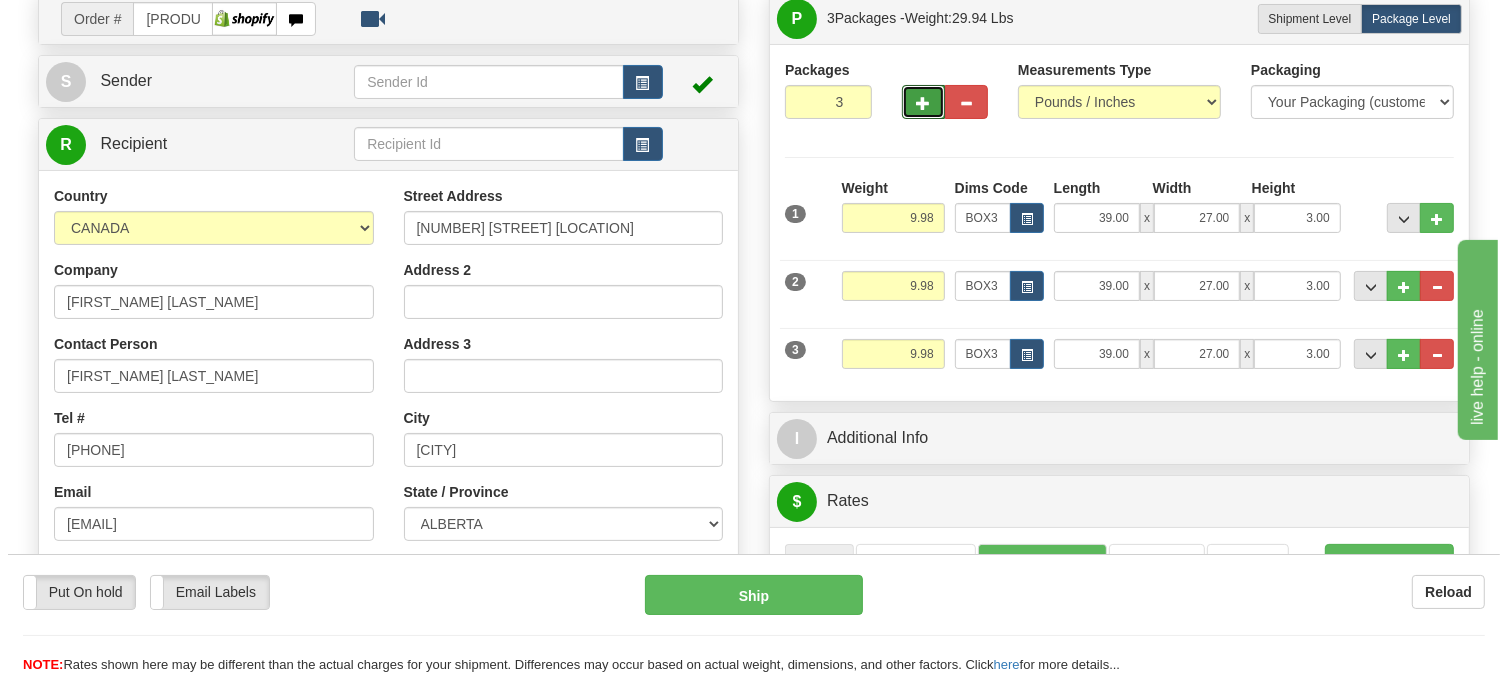 scroll, scrollTop: 222, scrollLeft: 0, axis: vertical 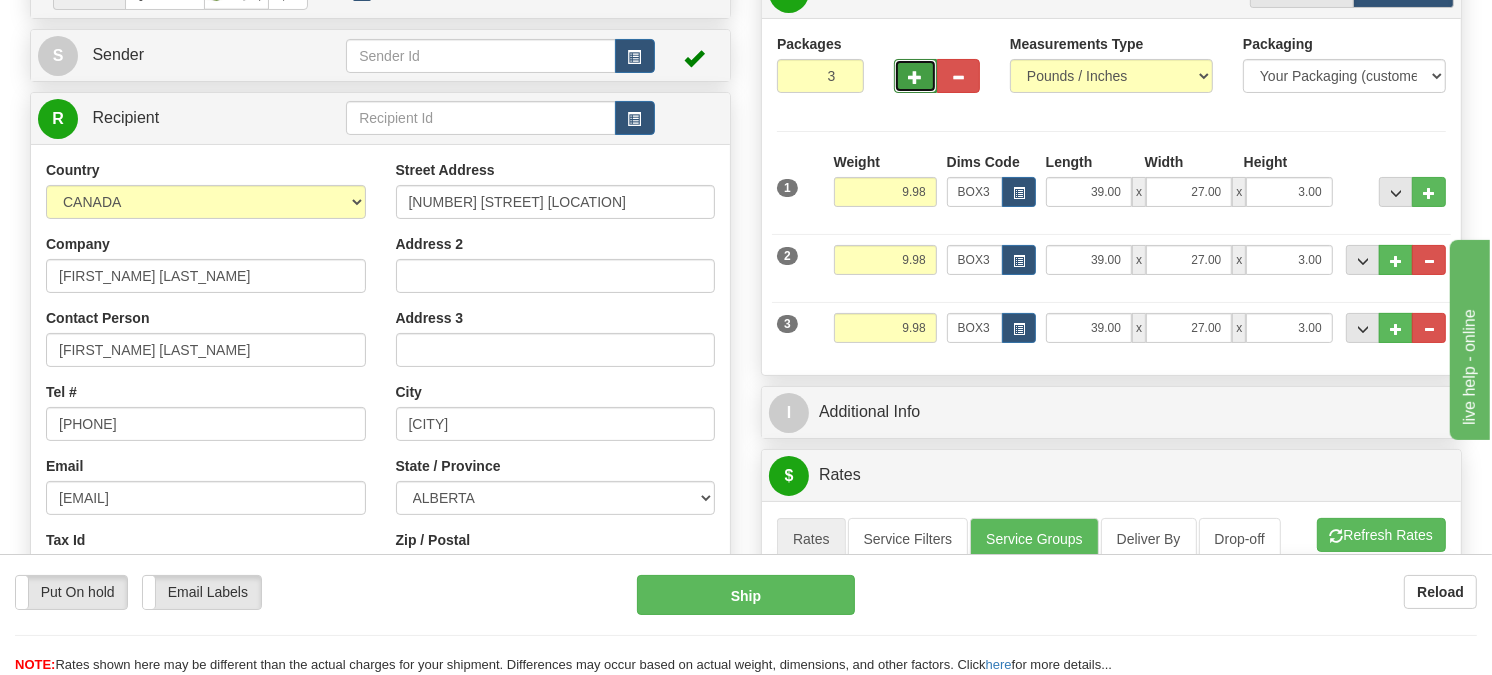 click at bounding box center (915, 76) 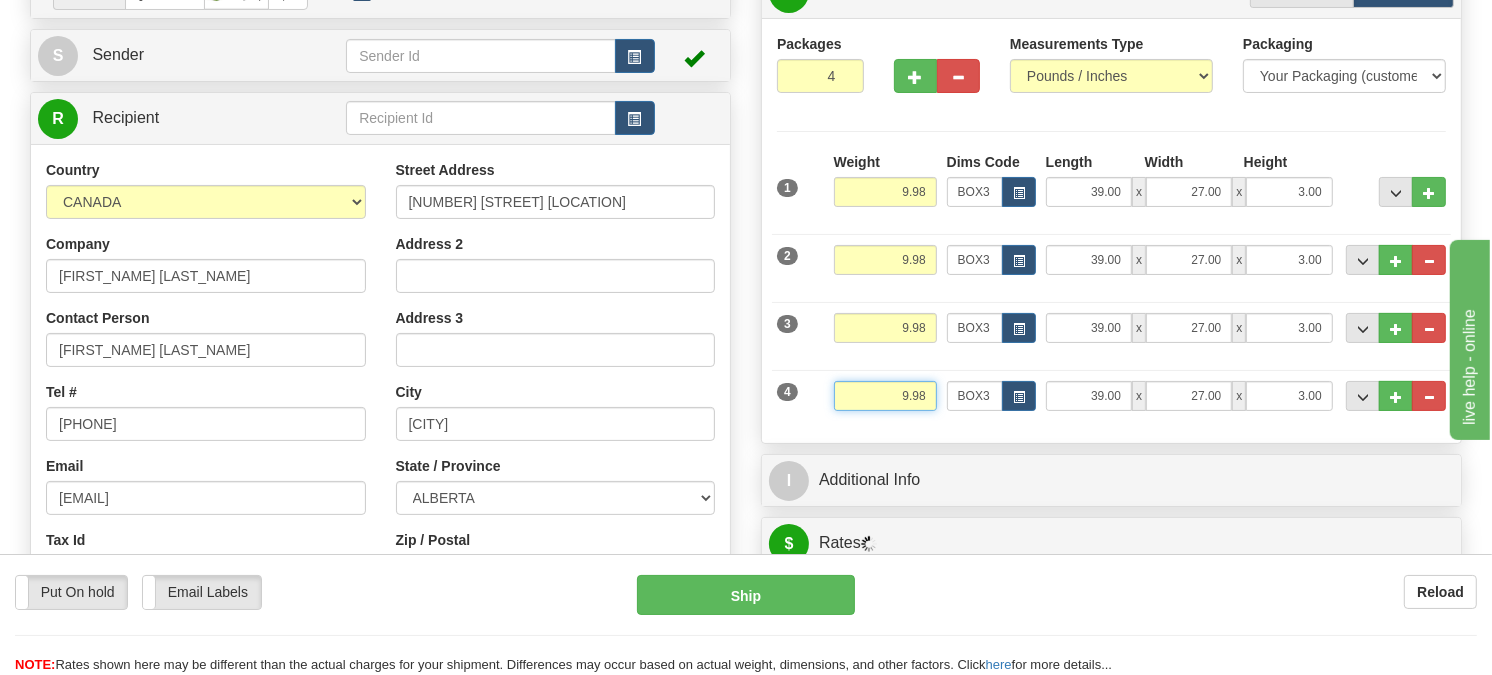 drag, startPoint x: 927, startPoint y: 403, endPoint x: 875, endPoint y: 416, distance: 53.600372 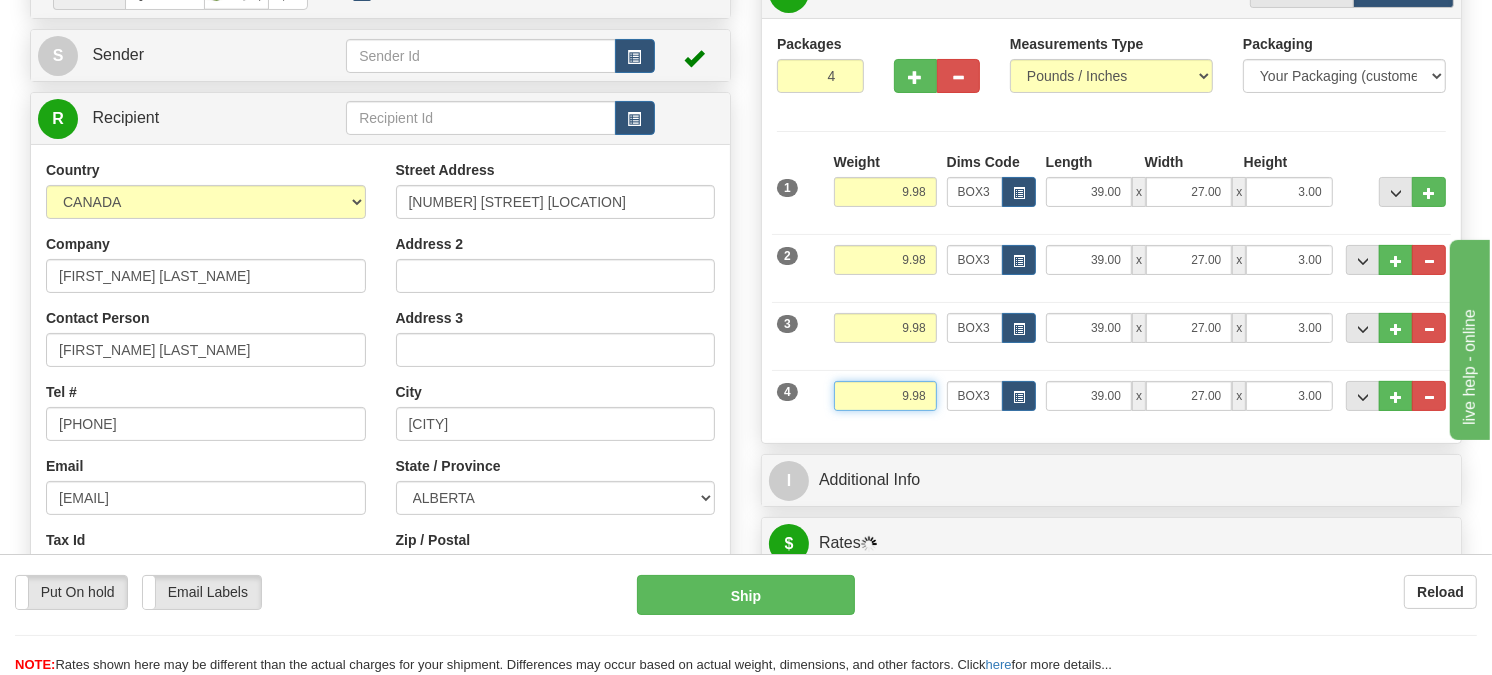 click on "Weight
[PRICE]" at bounding box center [885, 403] 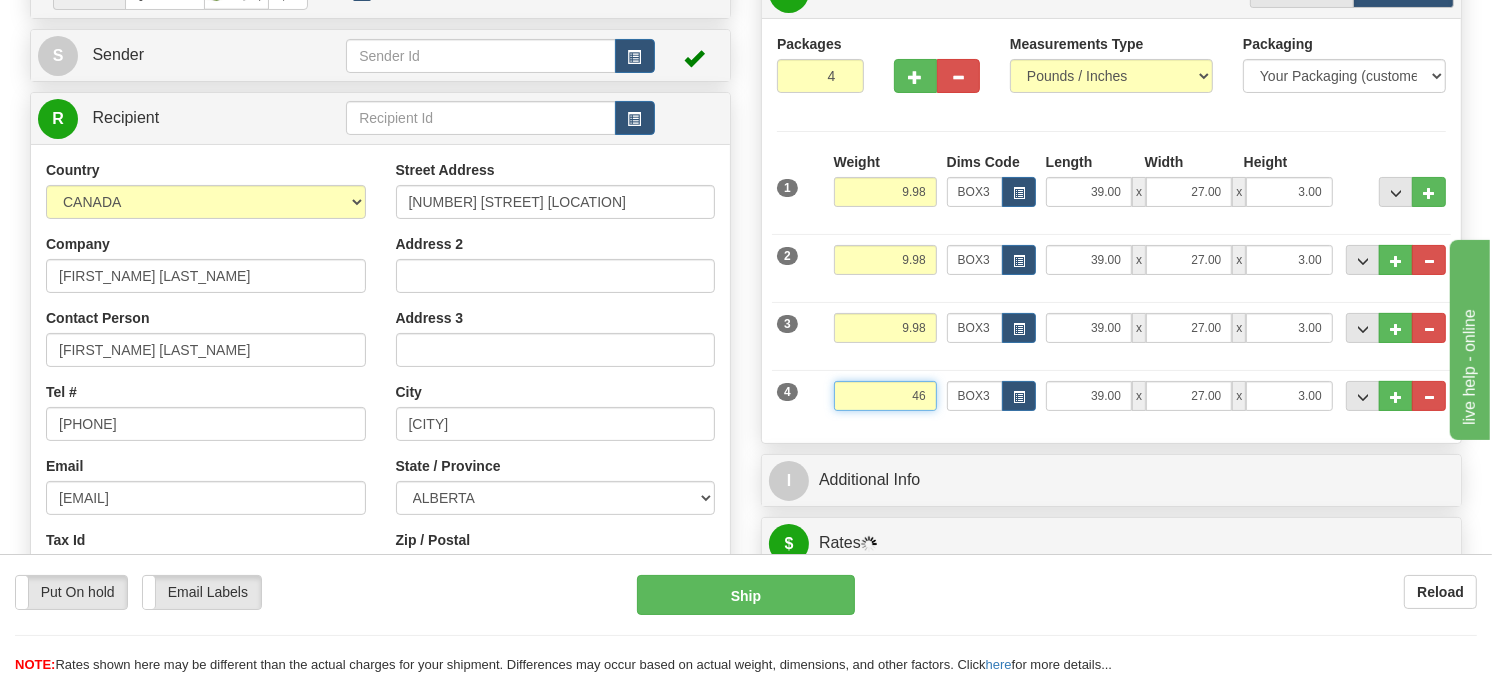 click on "Delete" at bounding box center (0, 0) 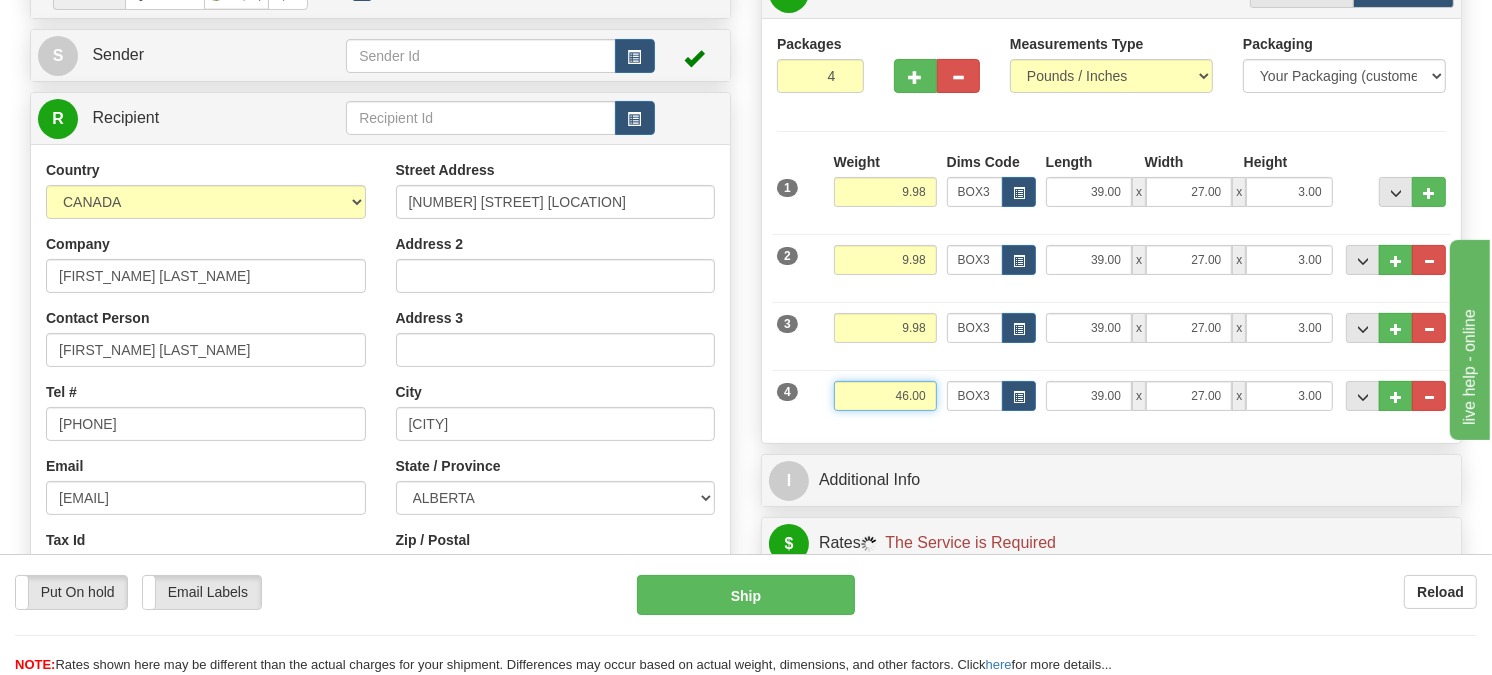 click on "46.00" at bounding box center (885, 396) 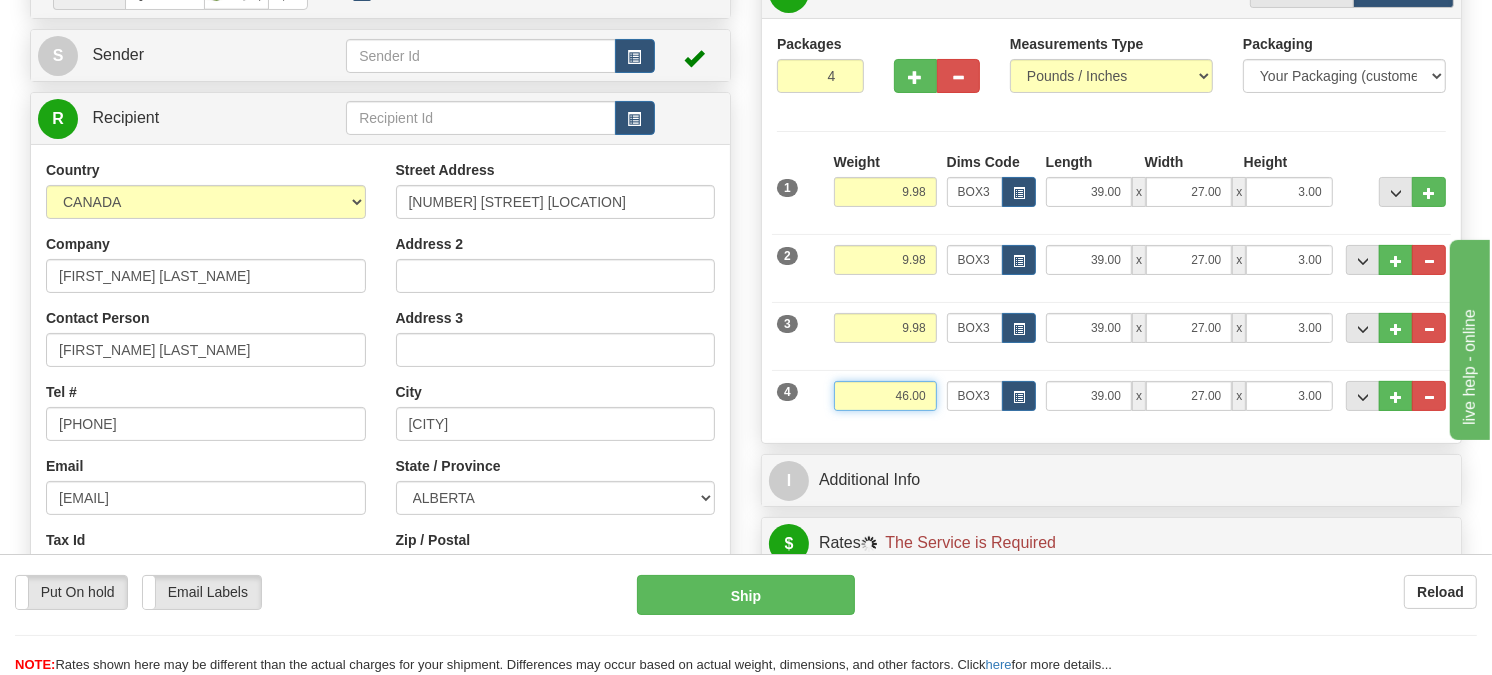 click on "46.00" at bounding box center [885, 396] 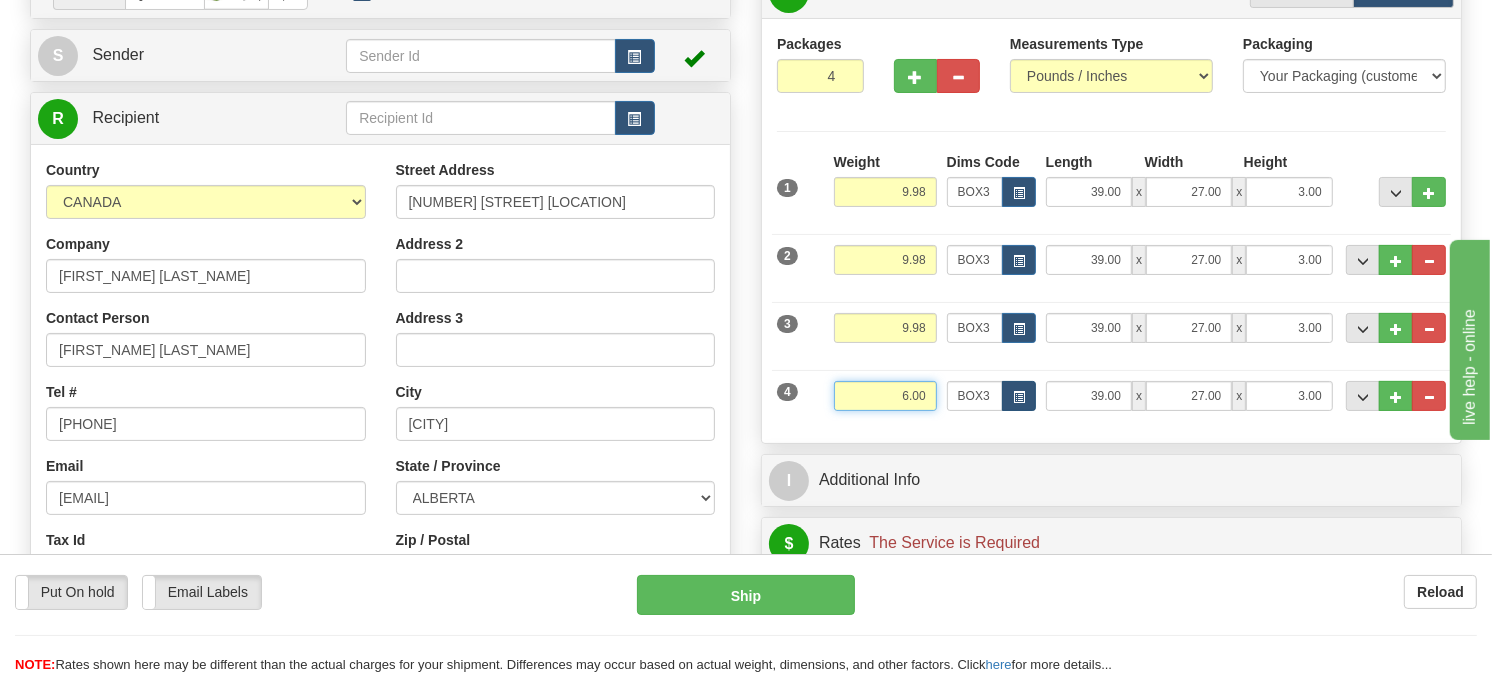 type on "6.00" 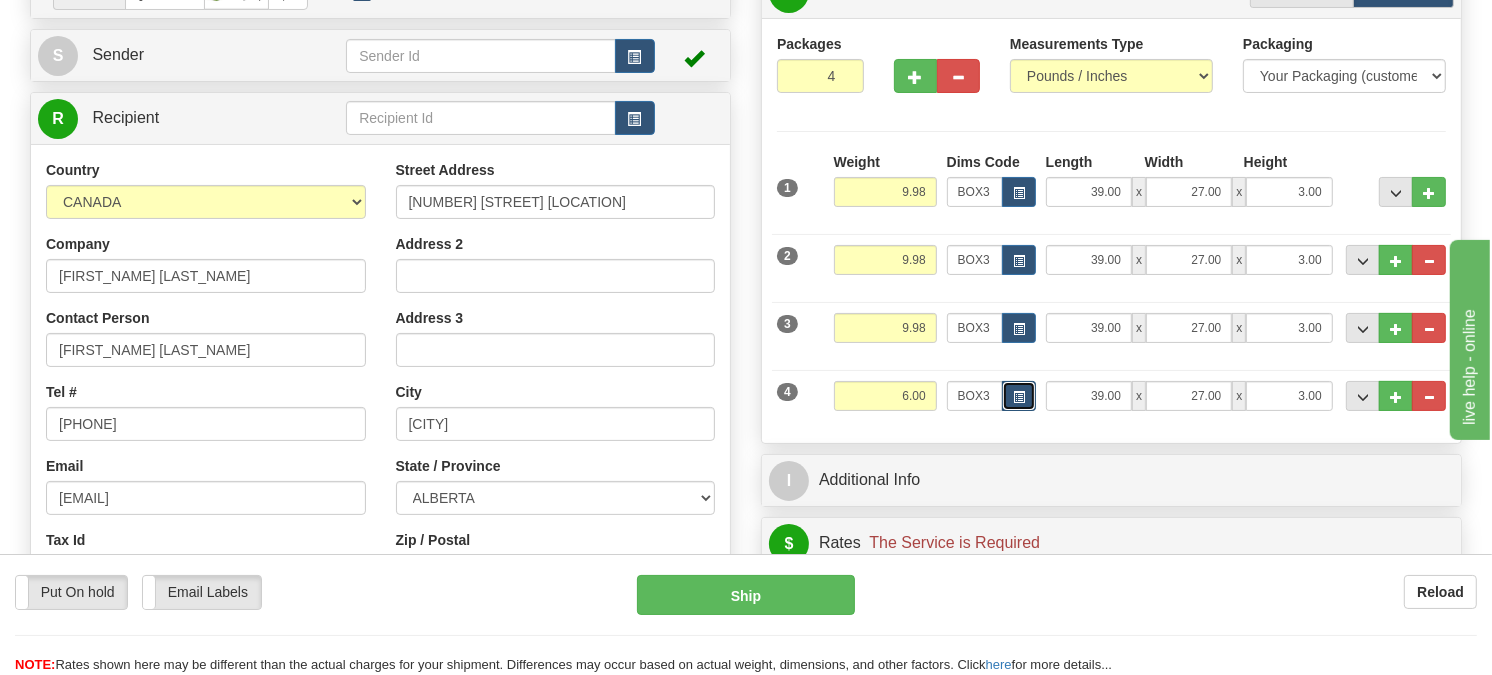 click at bounding box center [1019, 396] 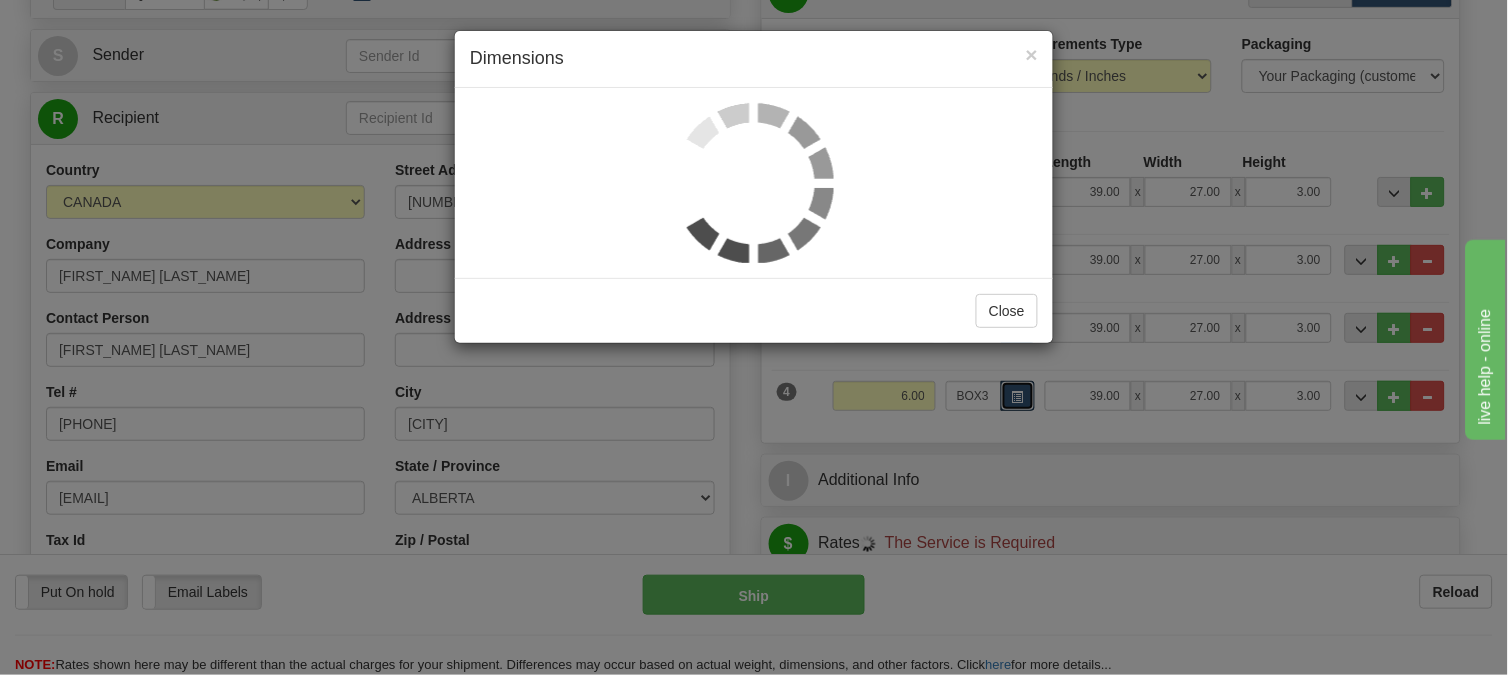 scroll, scrollTop: 0, scrollLeft: 0, axis: both 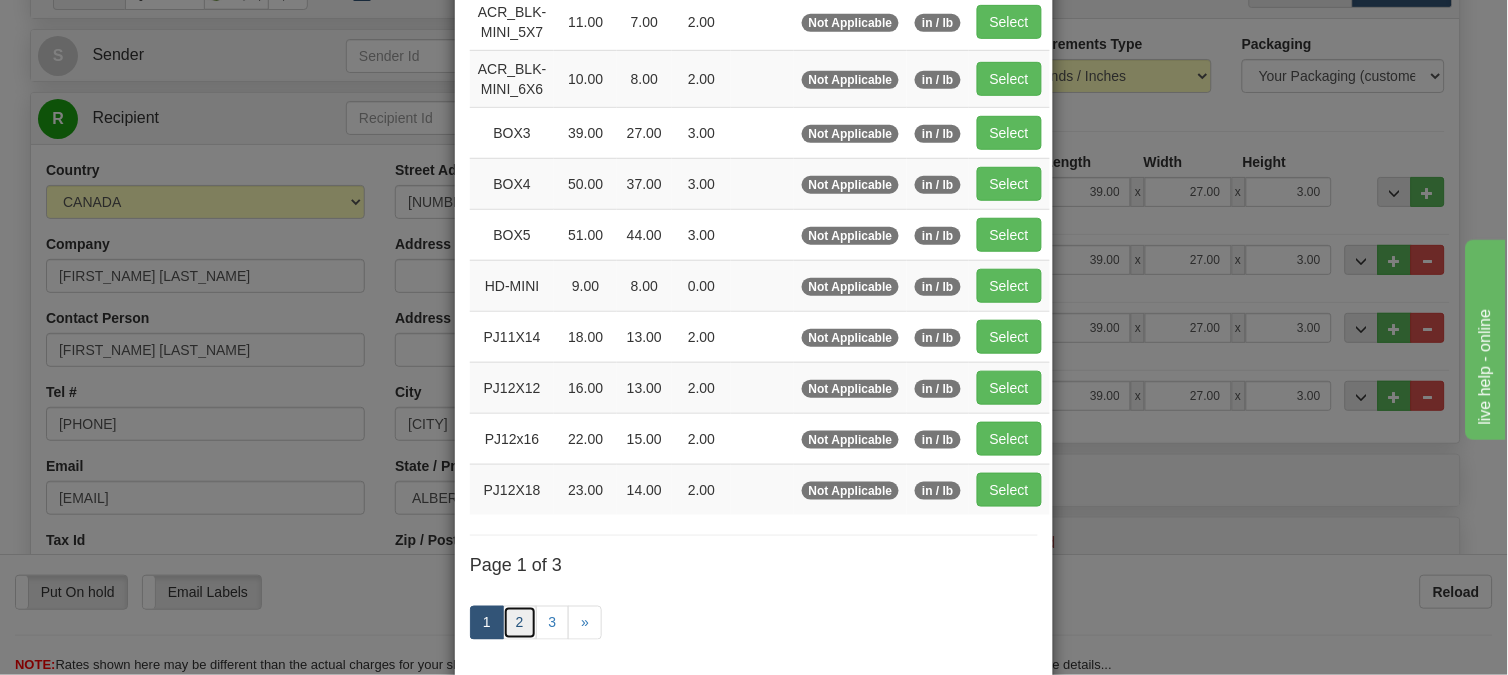 click on "2" at bounding box center [520, 623] 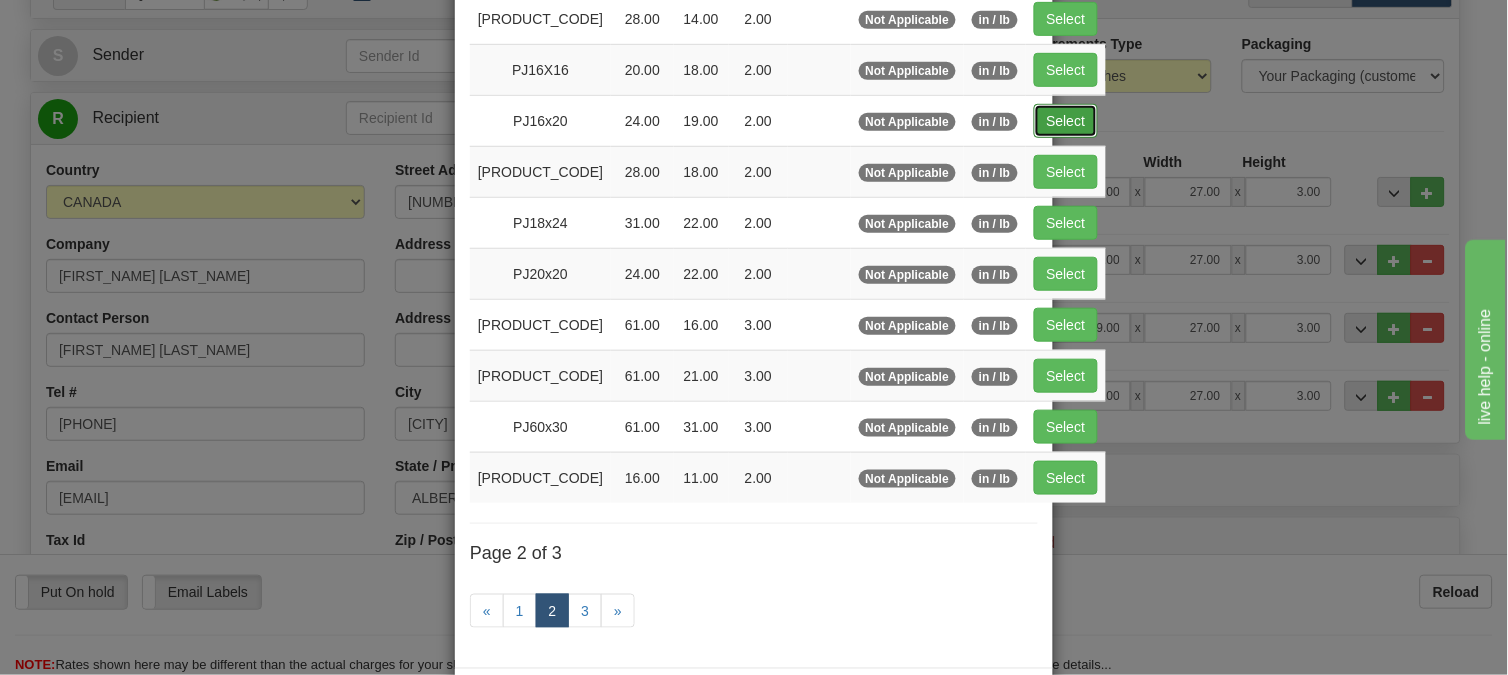 click on "Select" at bounding box center [1066, 121] 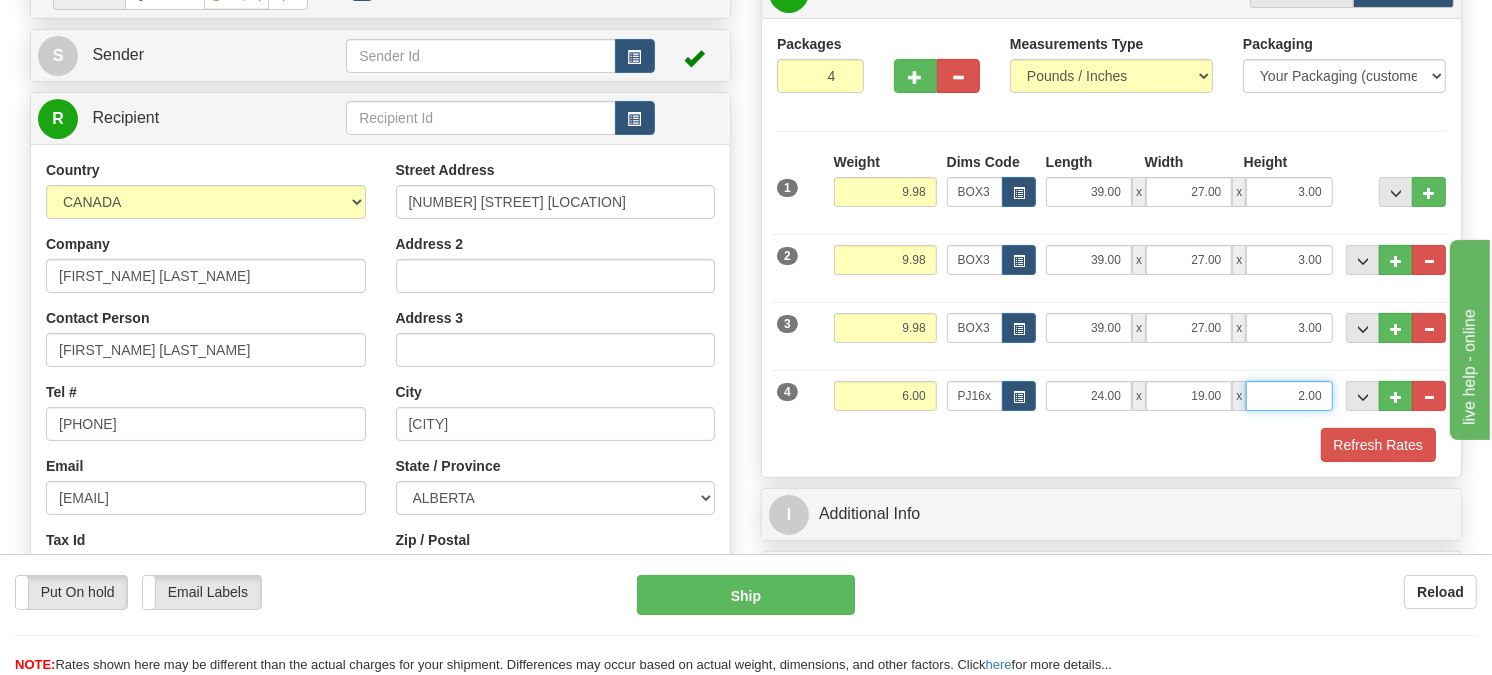drag, startPoint x: 1325, startPoint y: 394, endPoint x: 1290, endPoint y: 403, distance: 36.138622 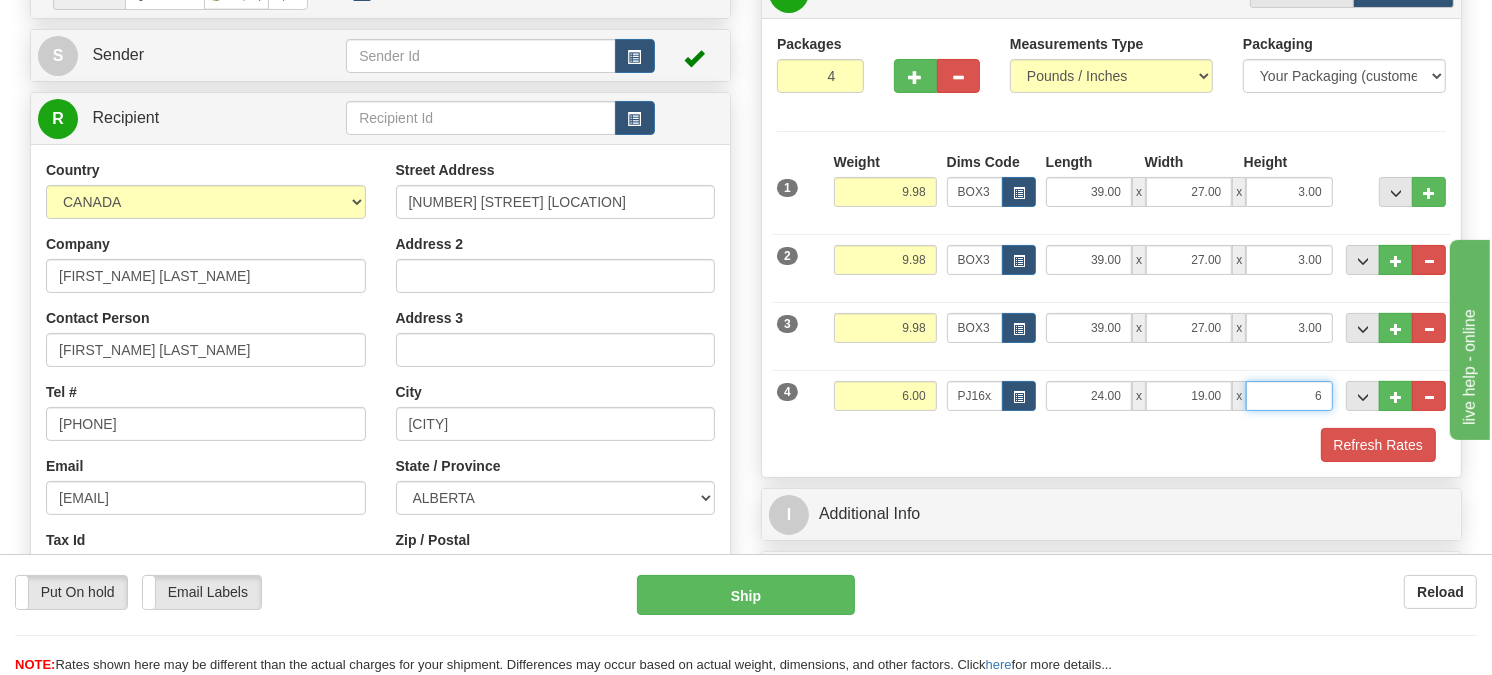 click on "Delete" at bounding box center (0, 0) 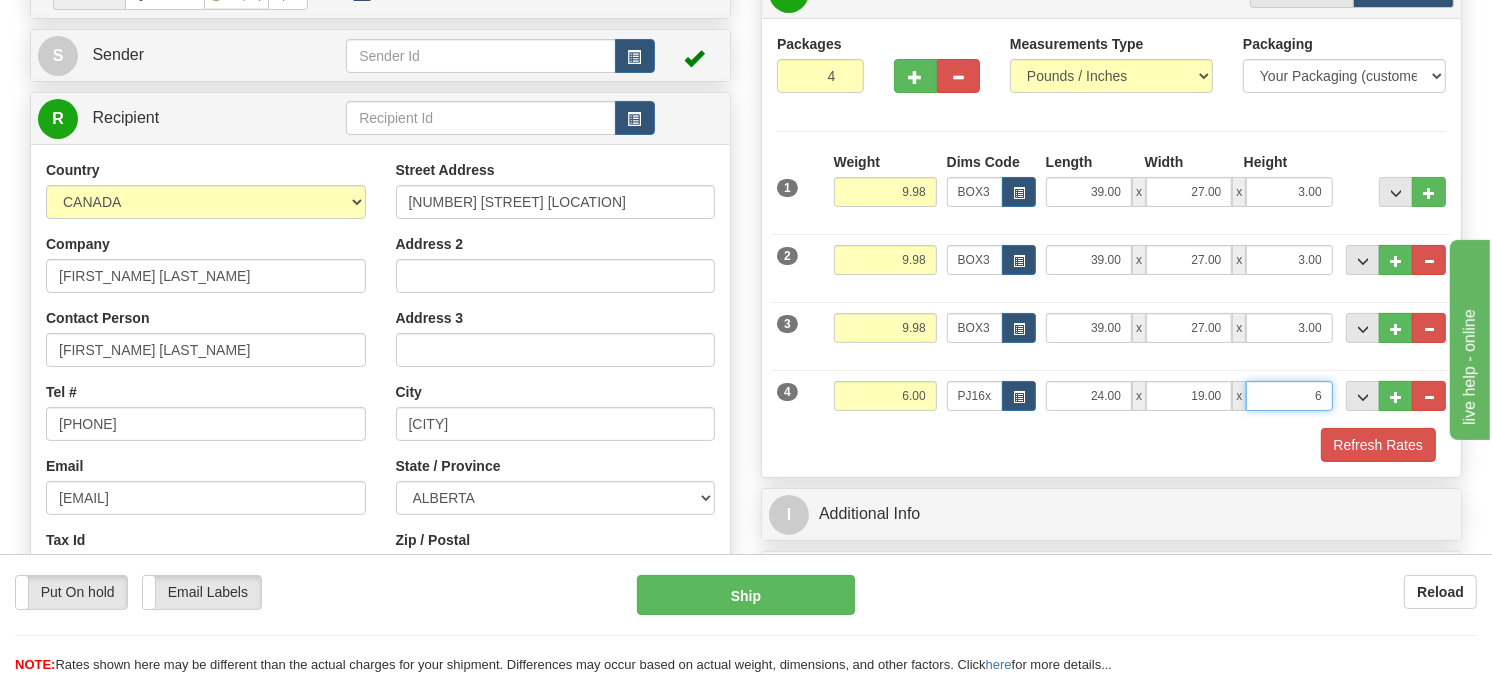 type on "6.00" 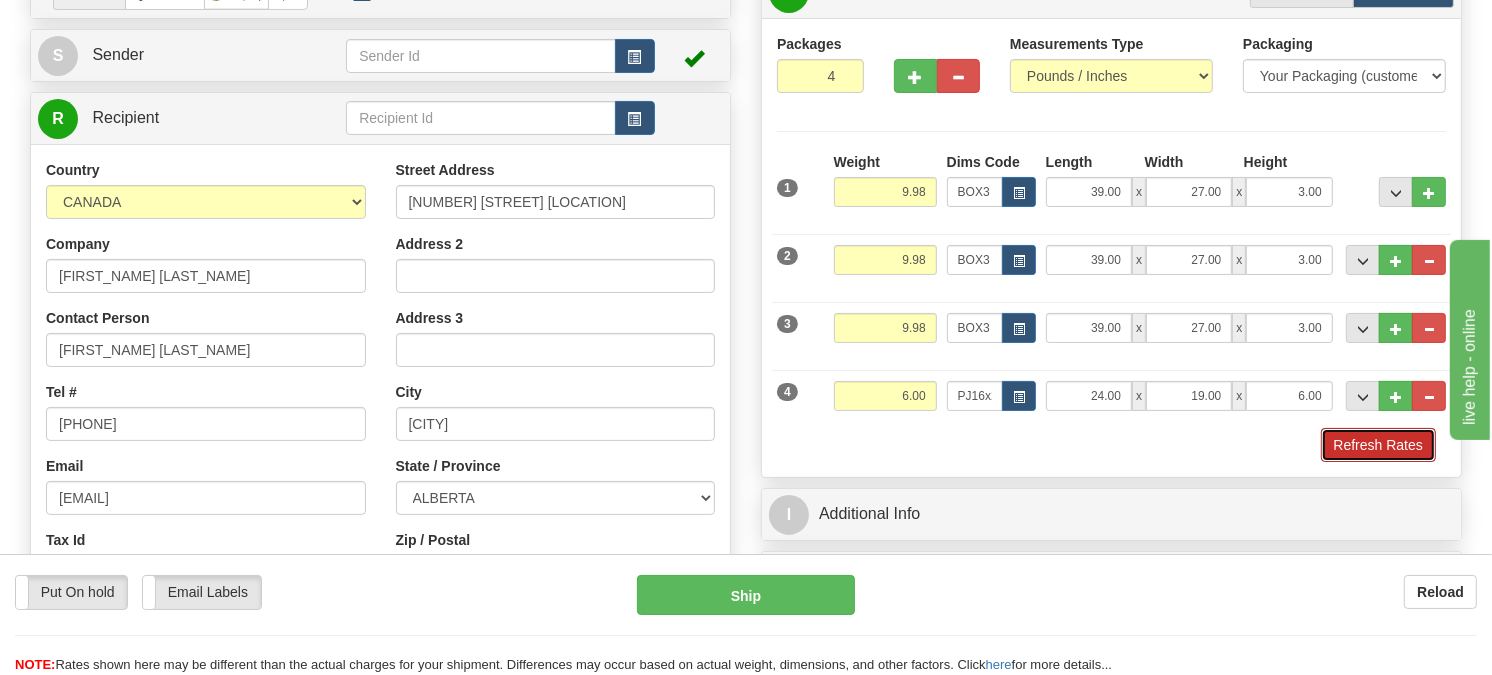 click on "Refresh Rates" at bounding box center [1378, 445] 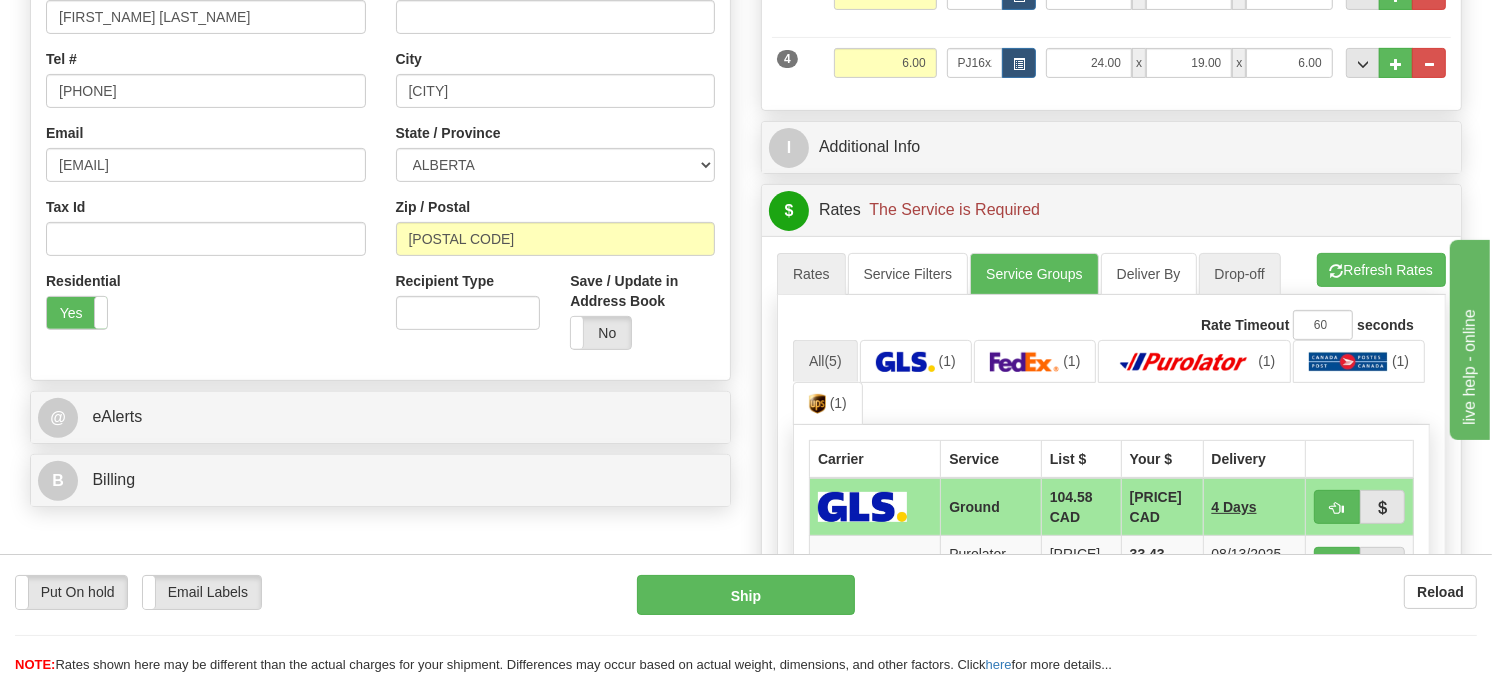 scroll, scrollTop: 666, scrollLeft: 0, axis: vertical 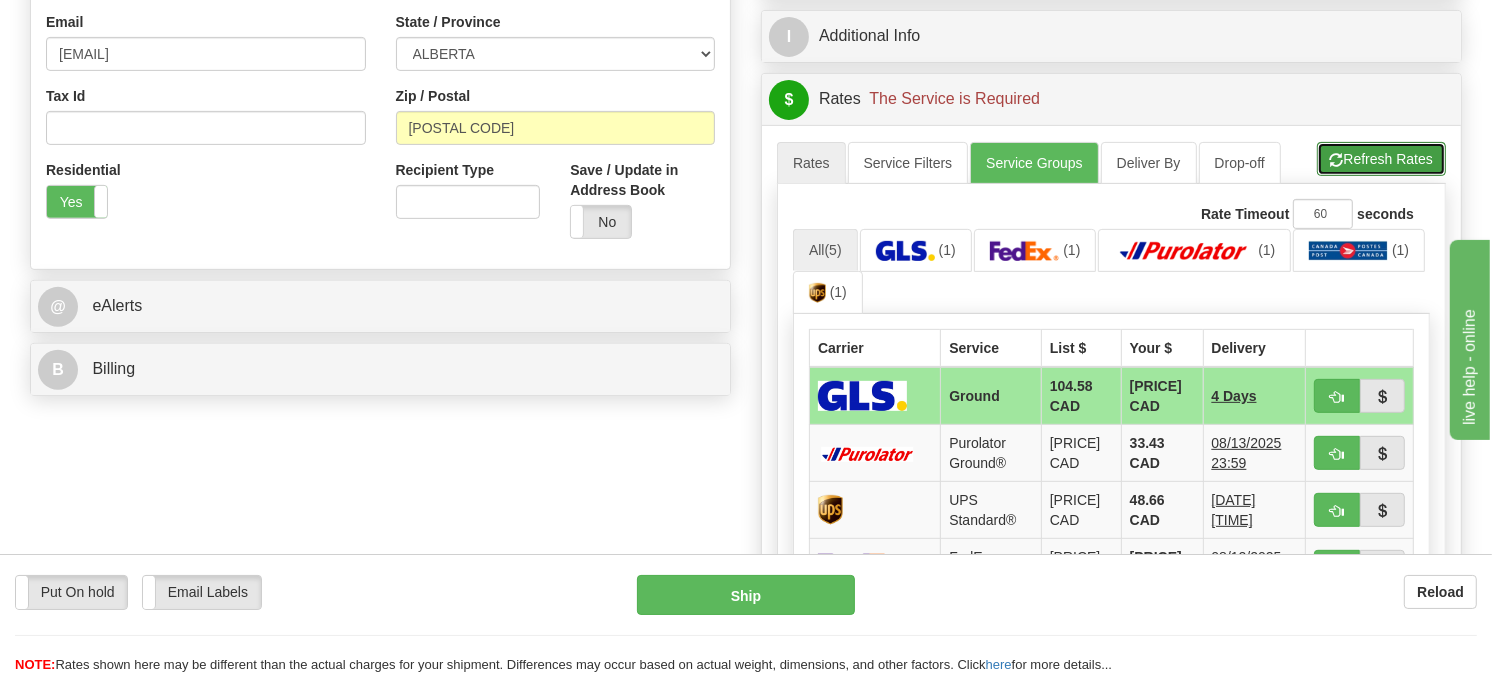 click on "Refresh Rates" at bounding box center (1381, 159) 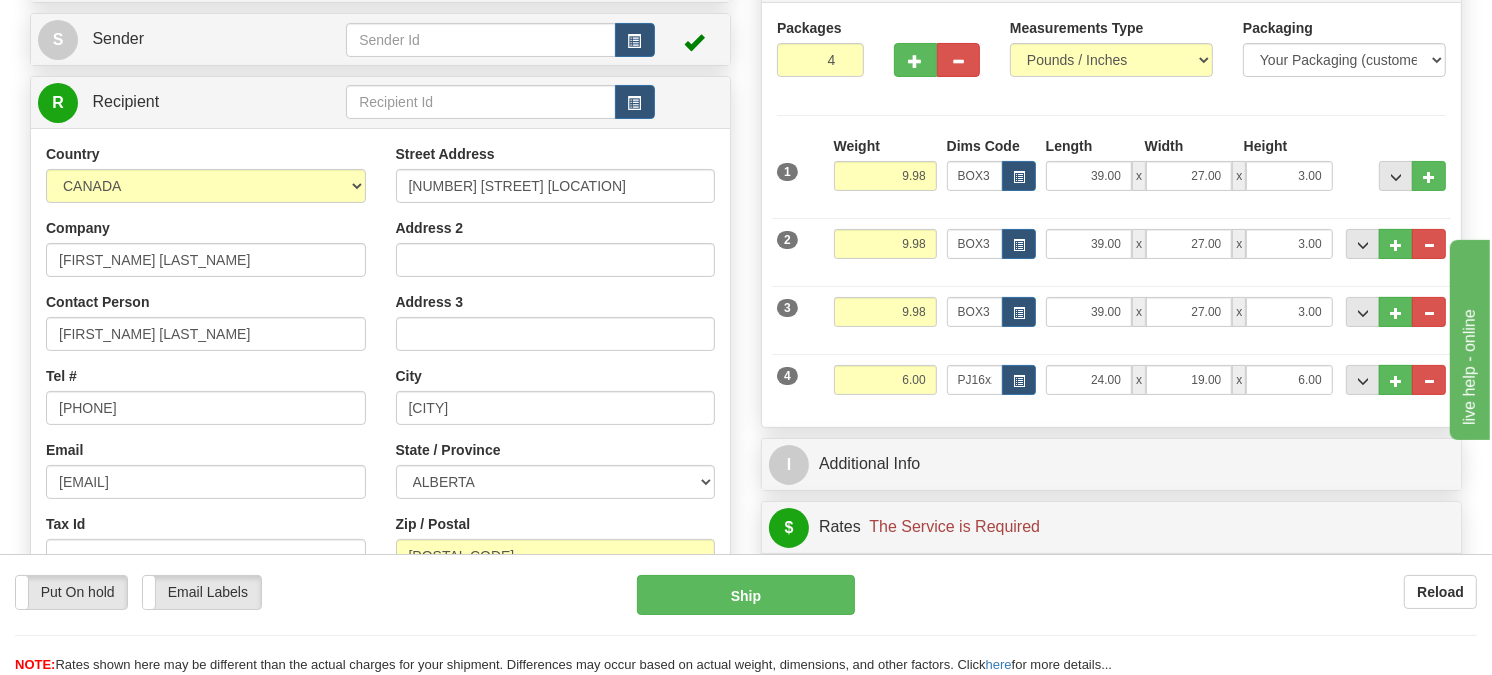 scroll, scrollTop: 222, scrollLeft: 0, axis: vertical 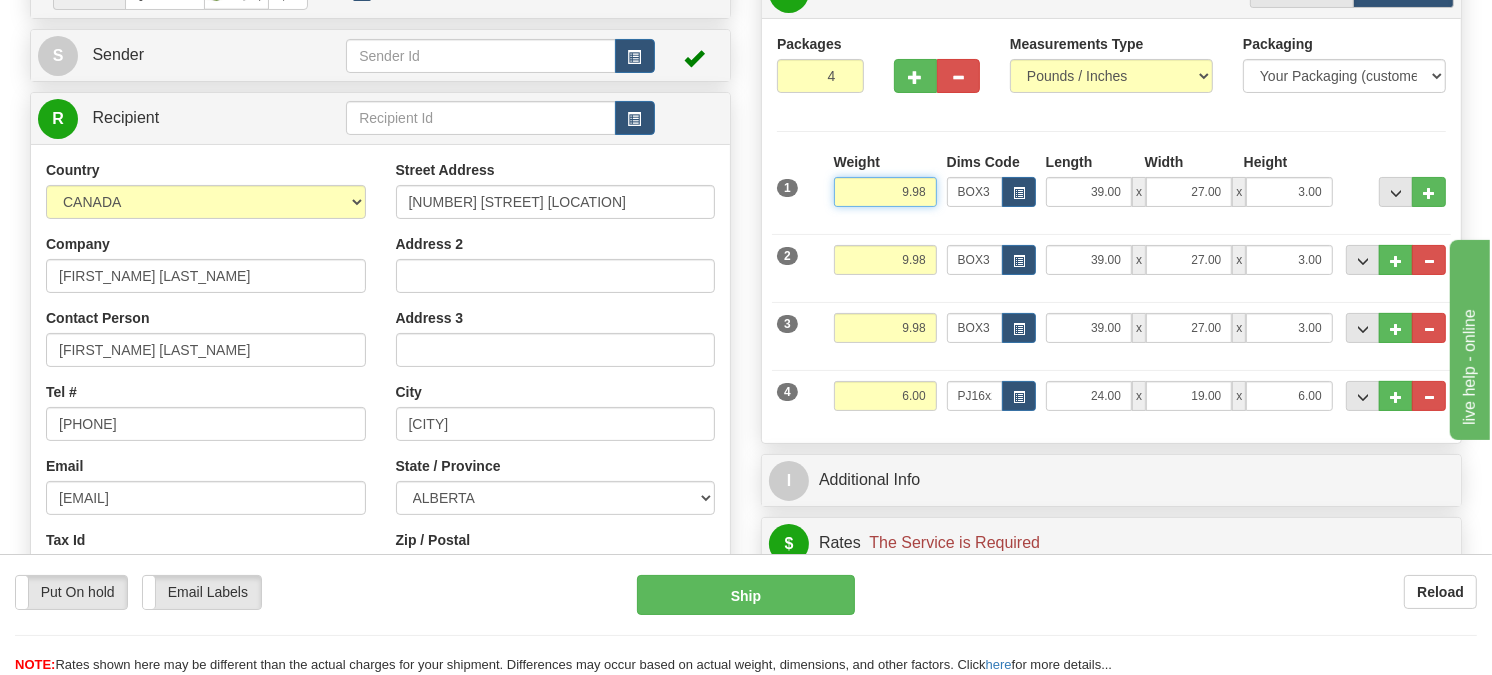 click on "9.98" at bounding box center (885, 192) 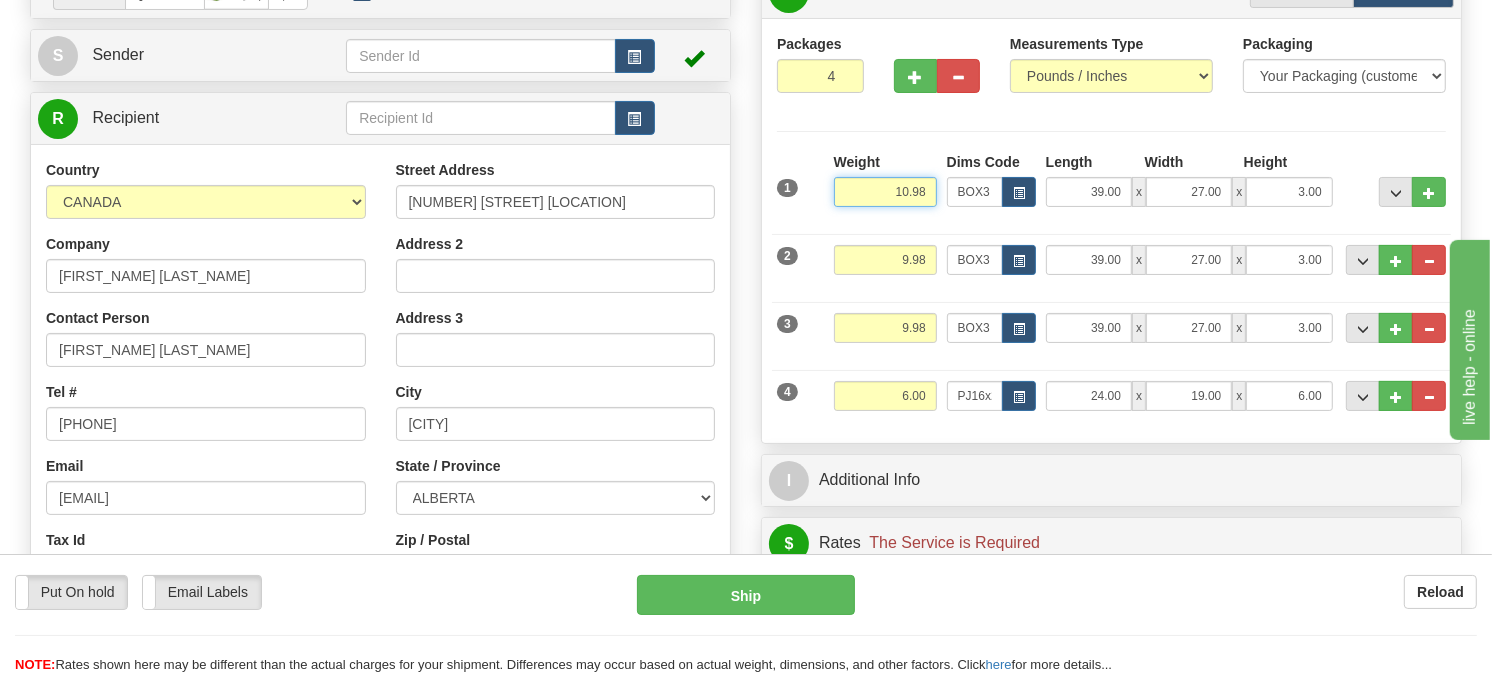 type on "10.98" 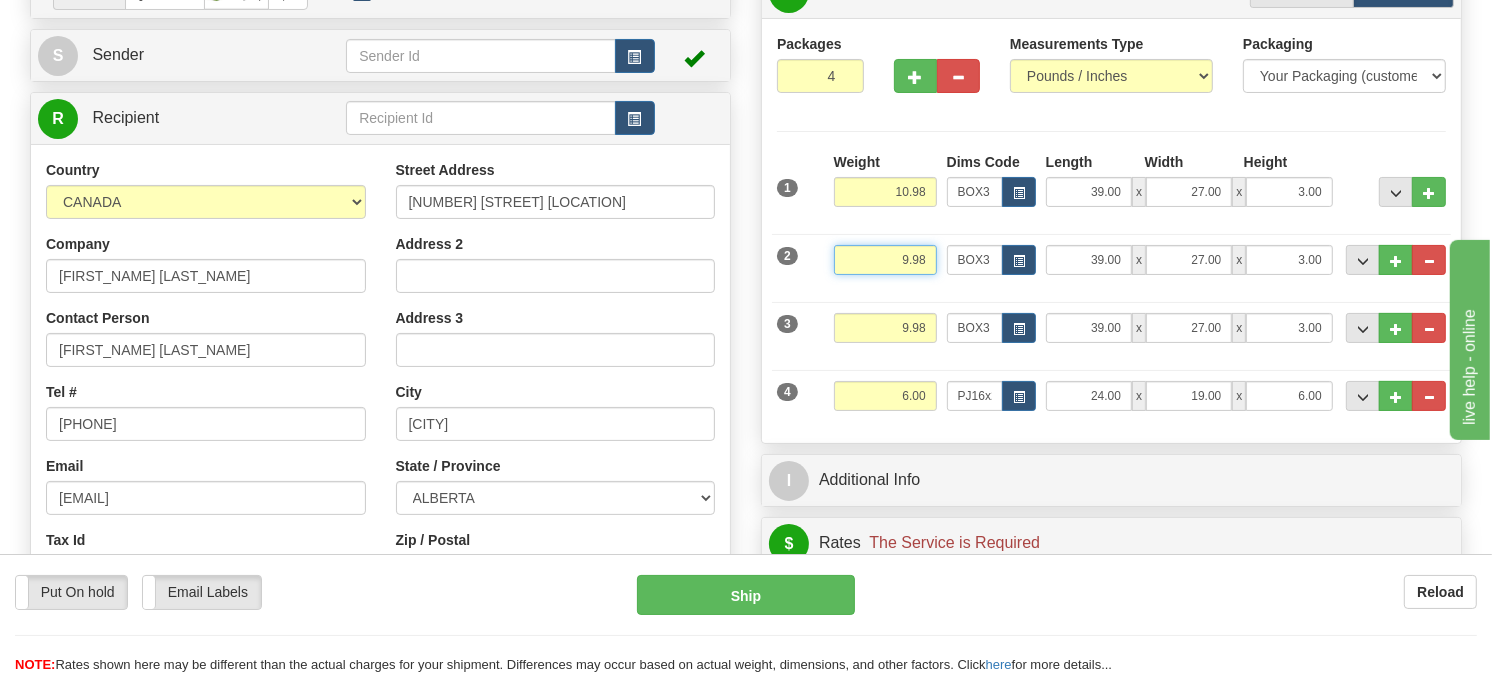 click on "9.98" at bounding box center [885, 260] 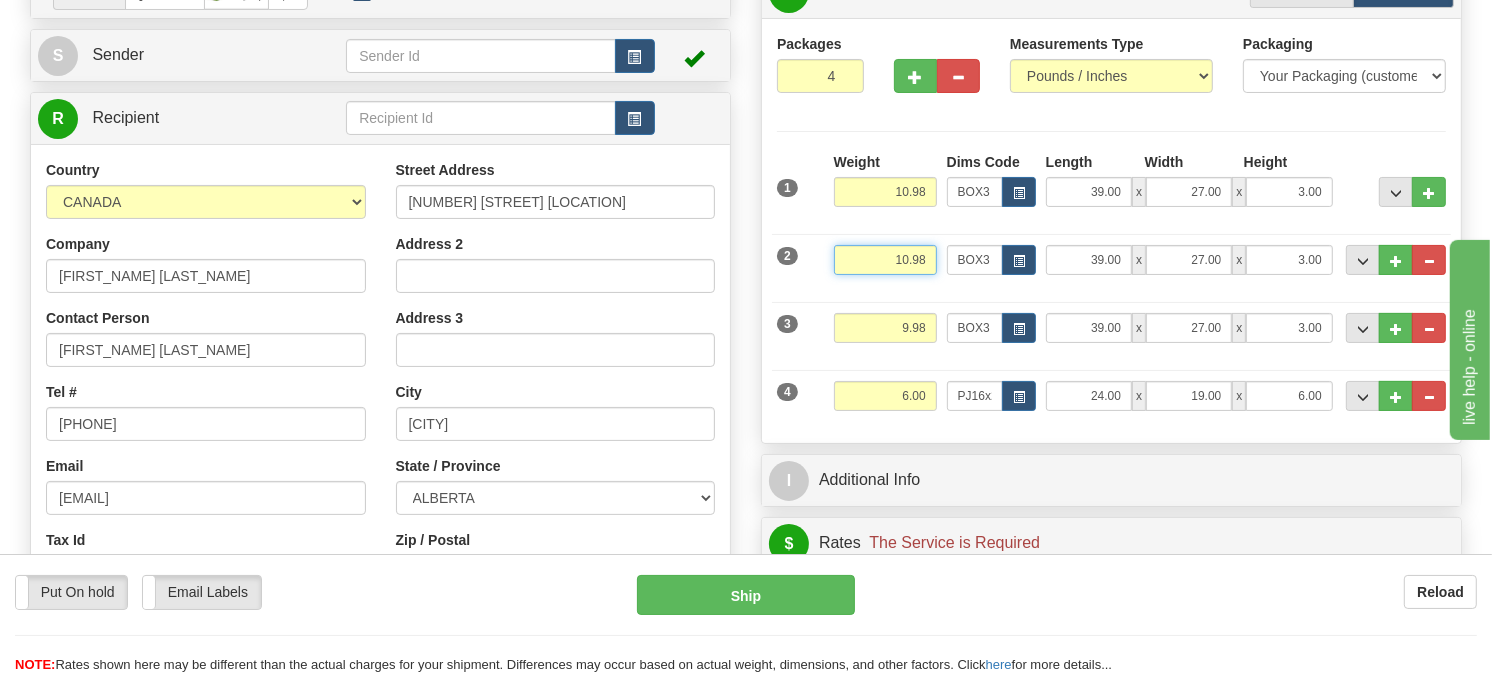 type on "10.98" 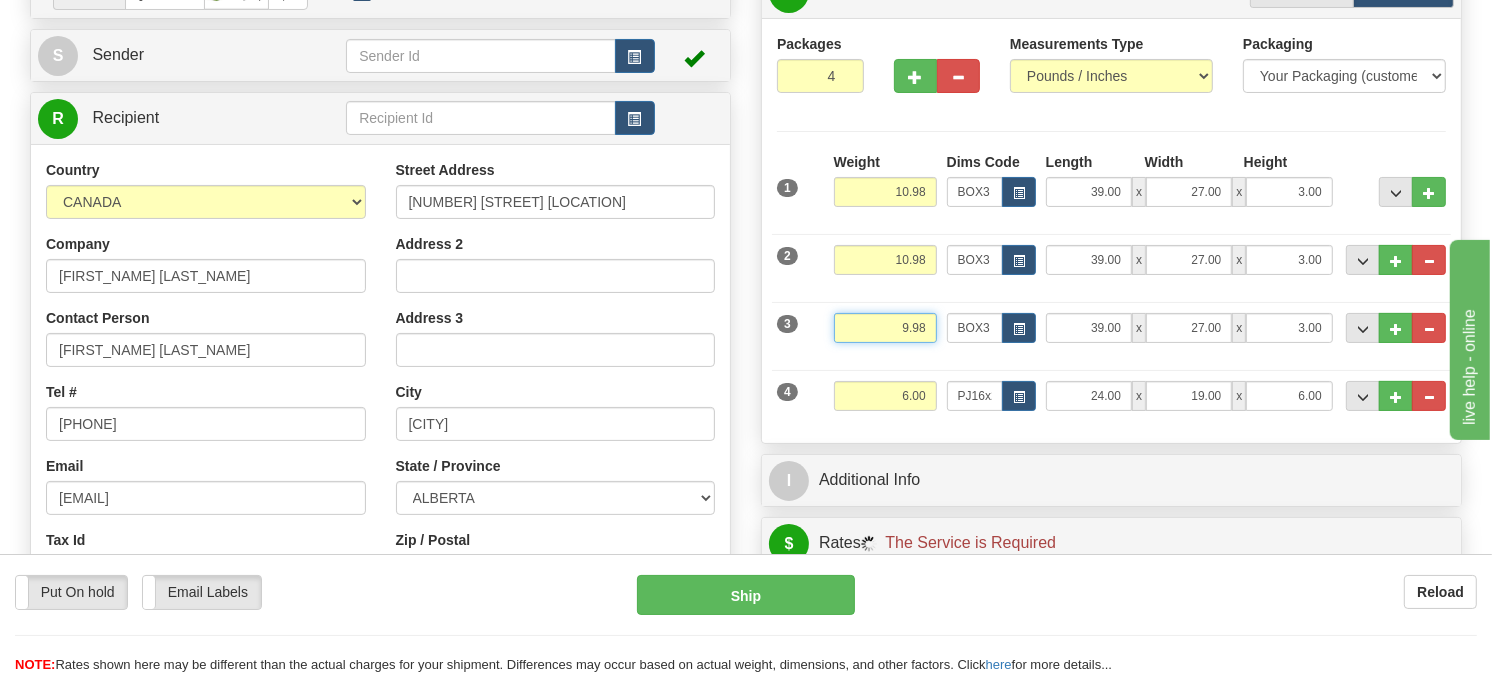 drag, startPoint x: 906, startPoint y: 323, endPoint x: 878, endPoint y: 335, distance: 30.463093 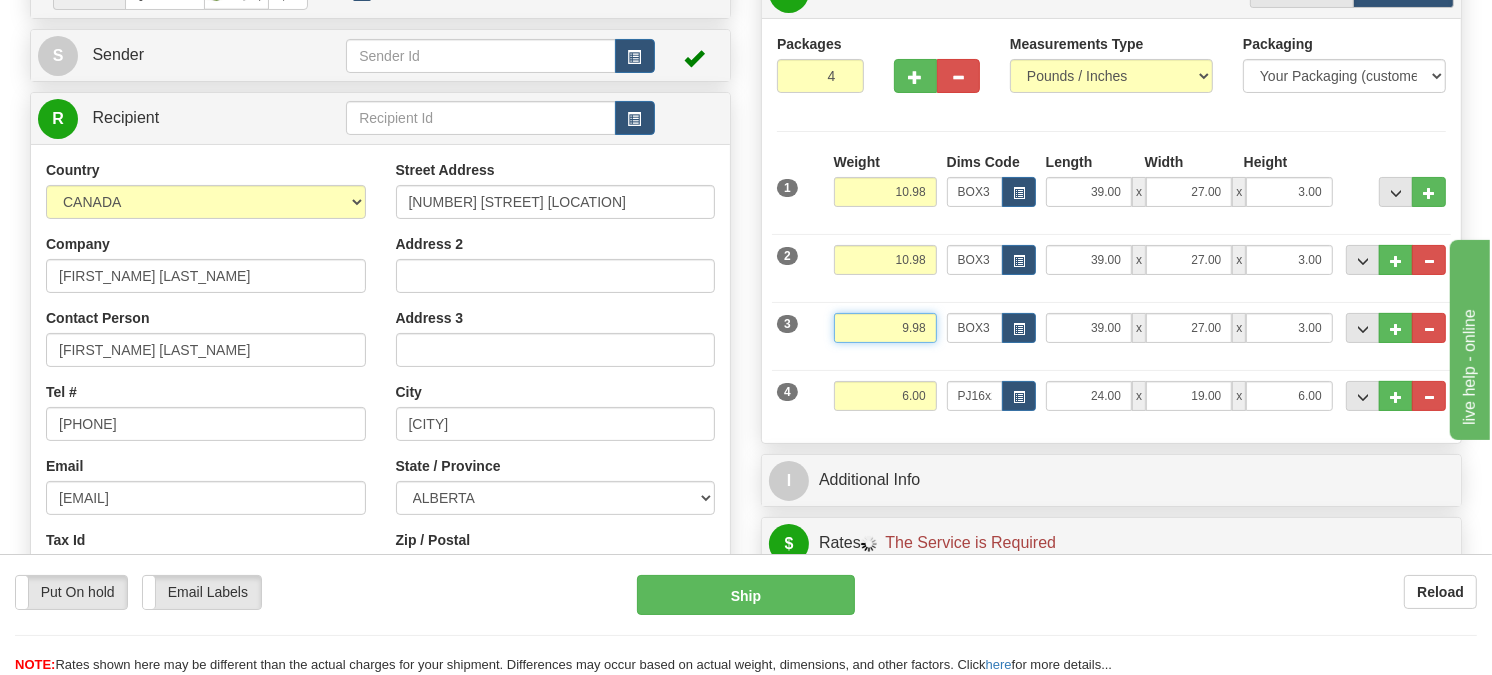 click on "9.98" at bounding box center [885, 328] 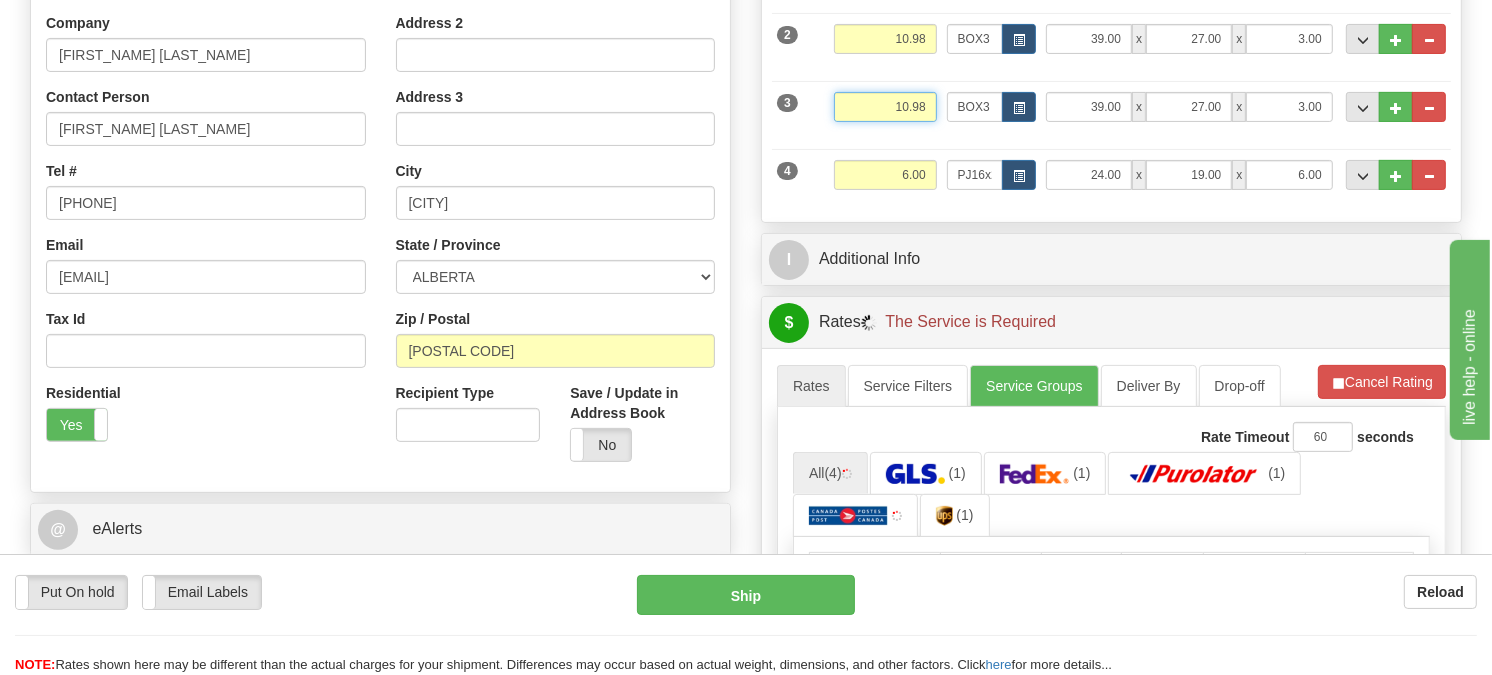 scroll, scrollTop: 444, scrollLeft: 0, axis: vertical 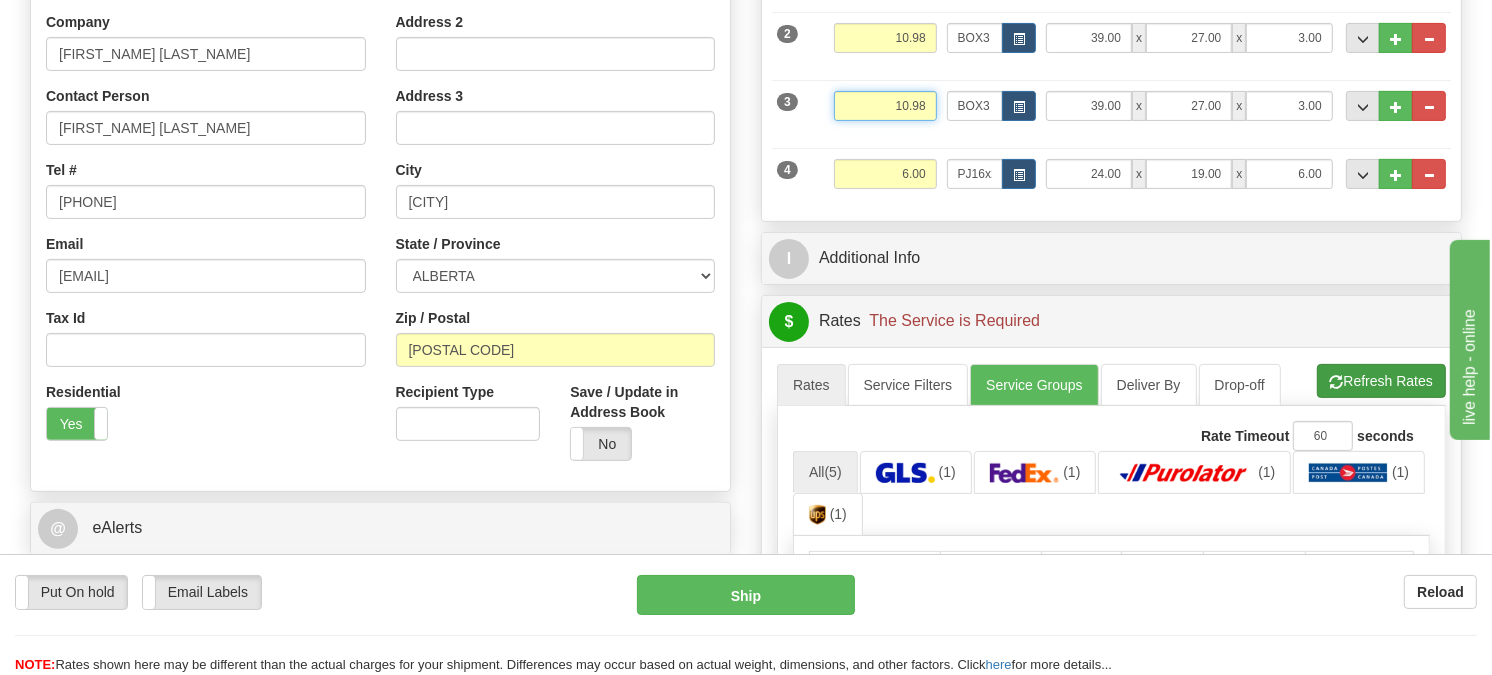type on "10.98" 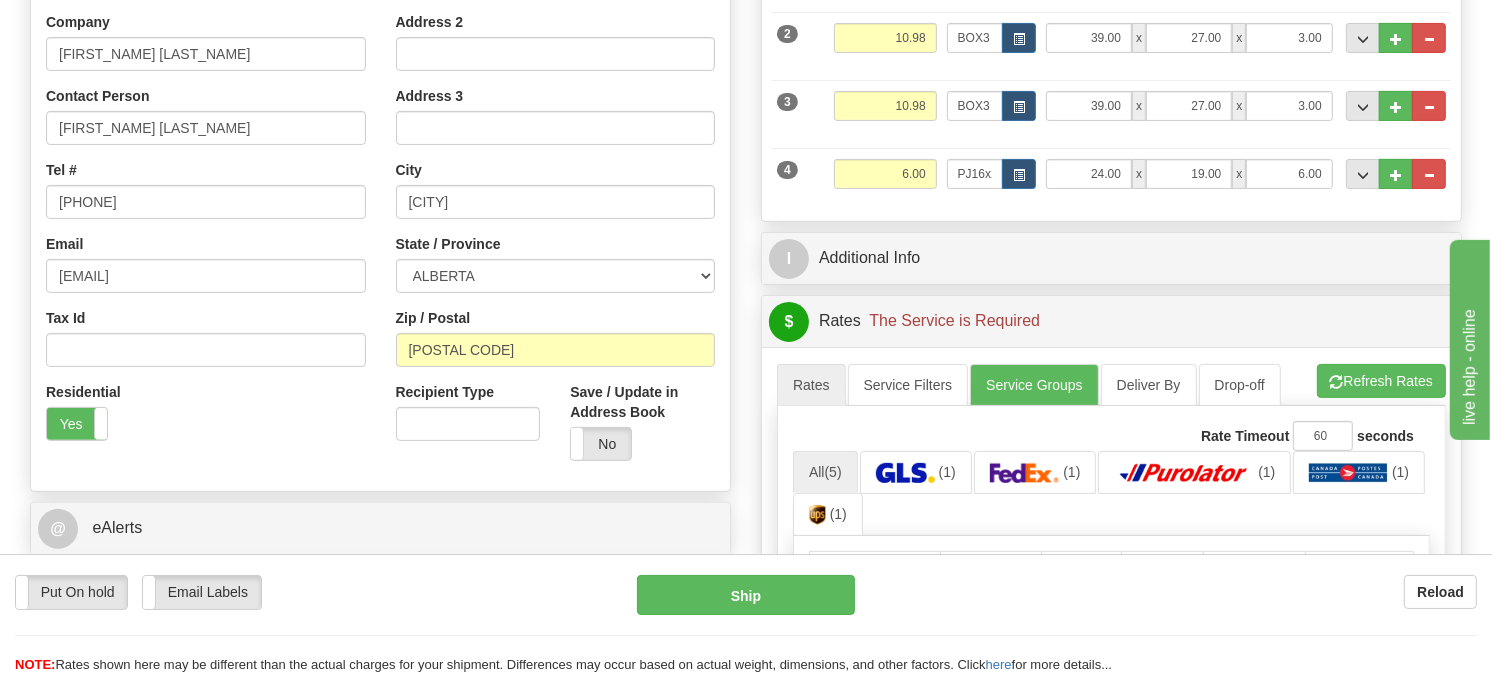 click on "Refresh Rates
Cancel Rating" at bounding box center [1381, 381] 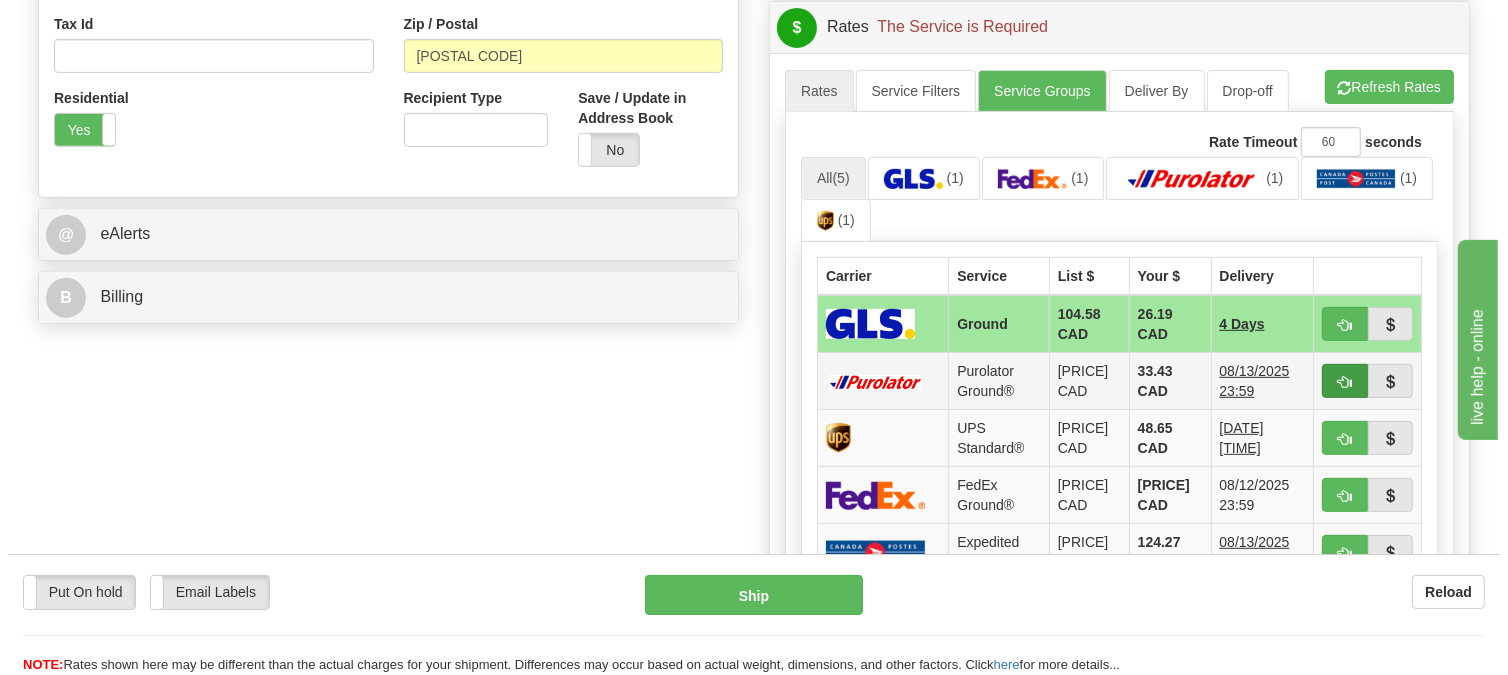 scroll, scrollTop: 777, scrollLeft: 0, axis: vertical 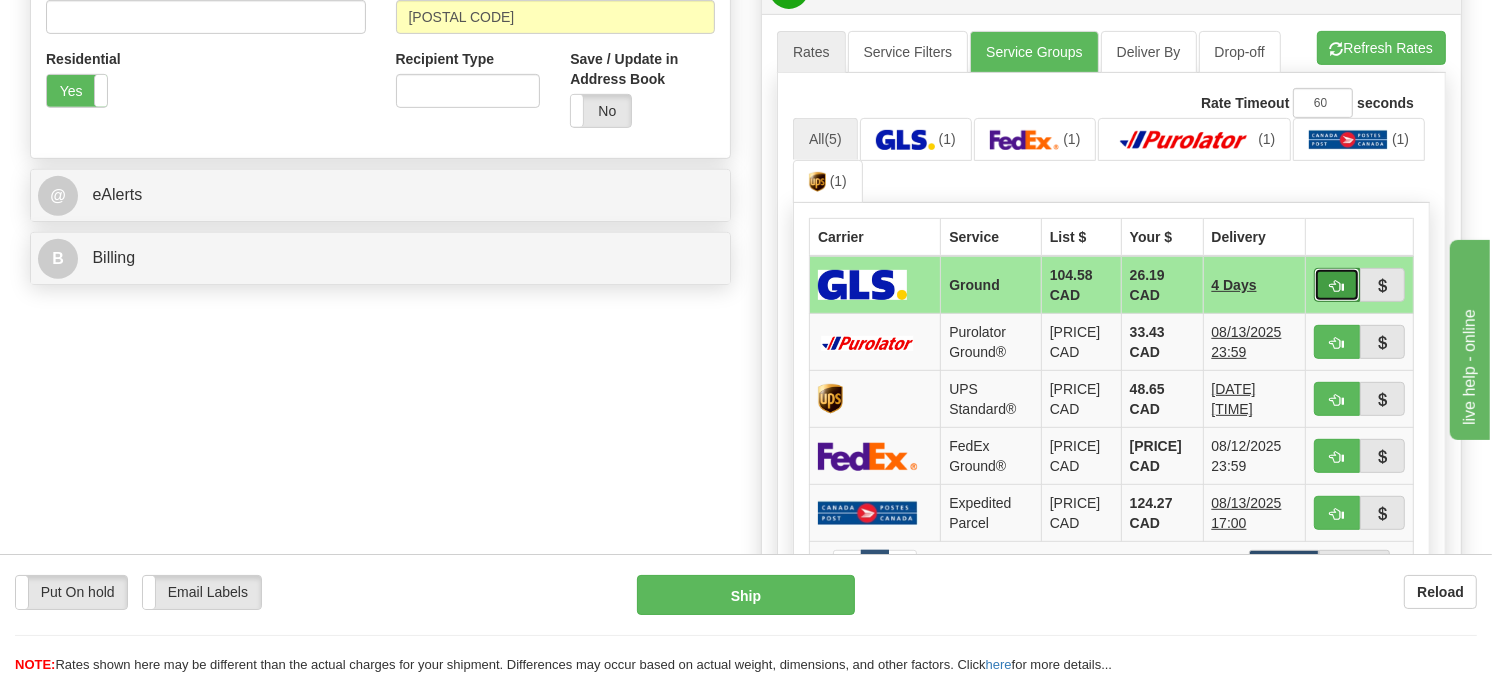 click at bounding box center [1337, 286] 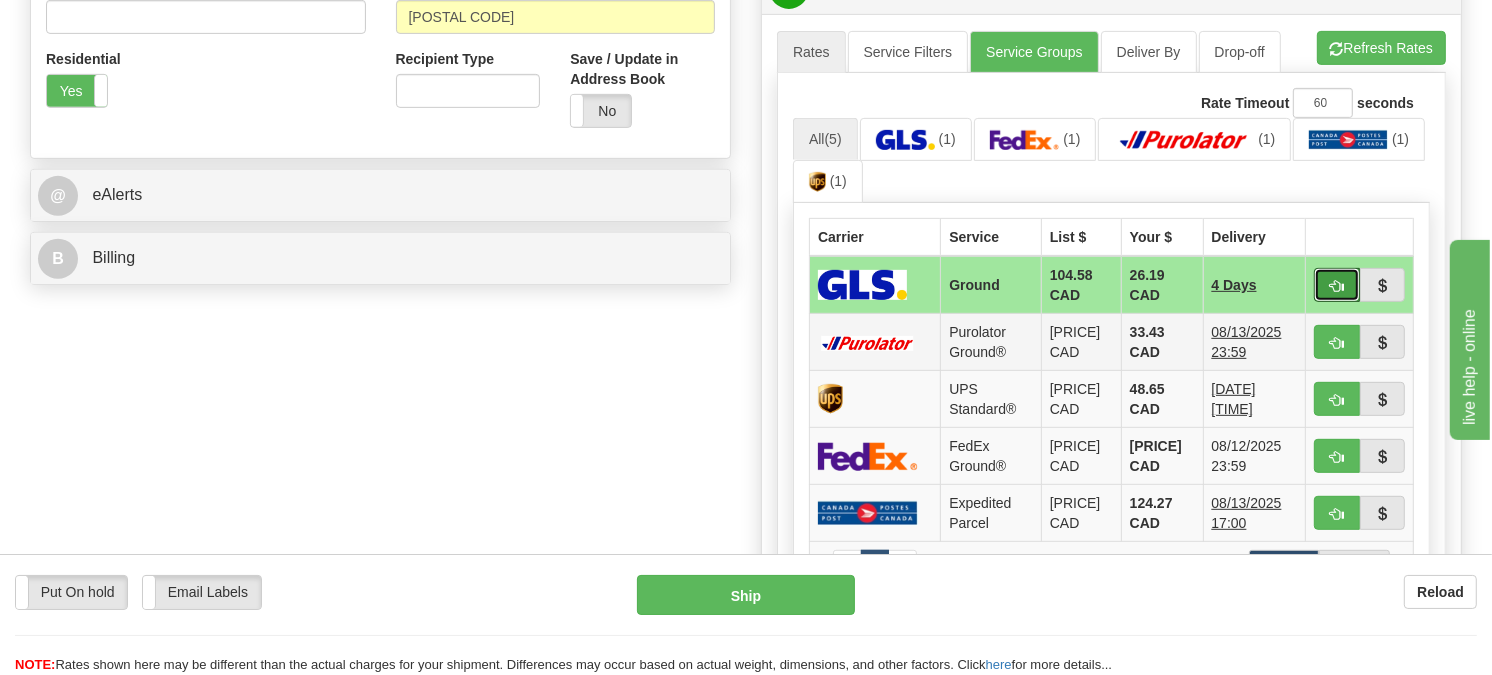 type on "1" 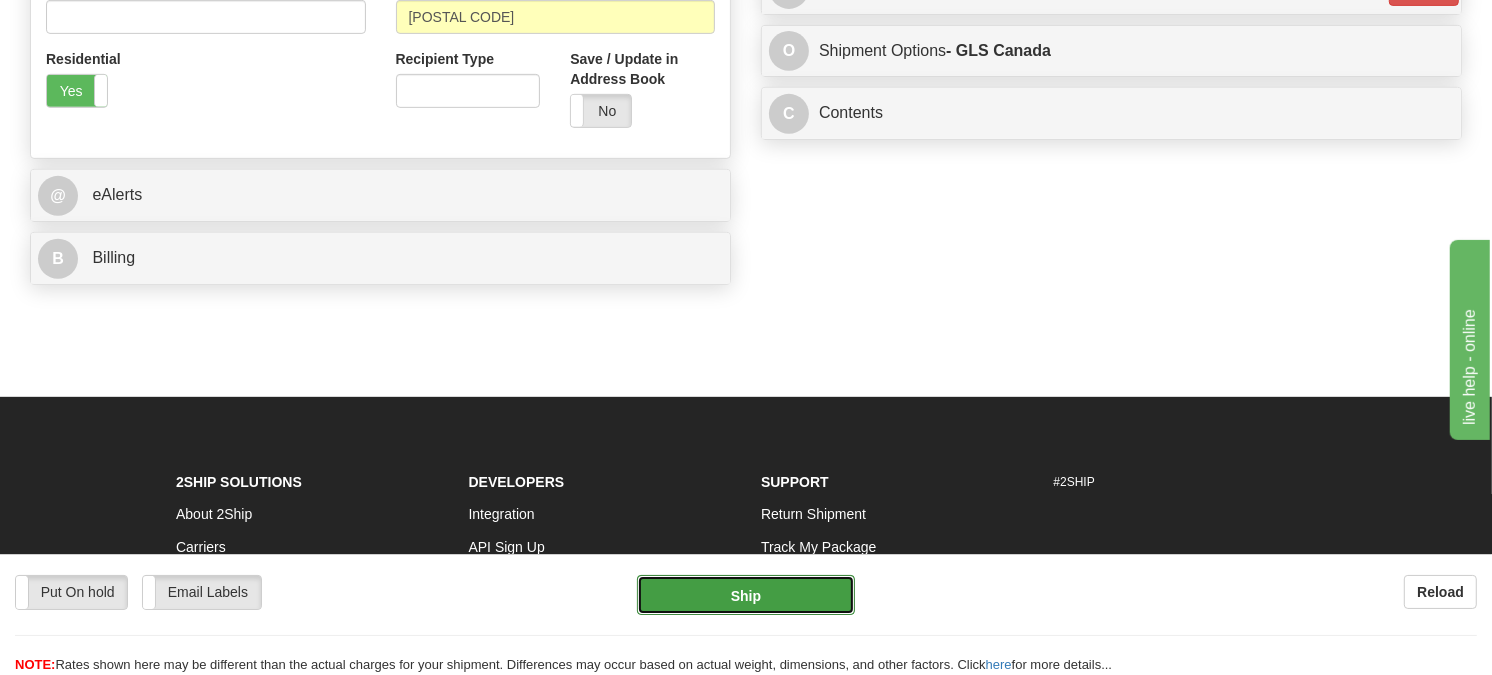 click on "Ship" at bounding box center (746, 595) 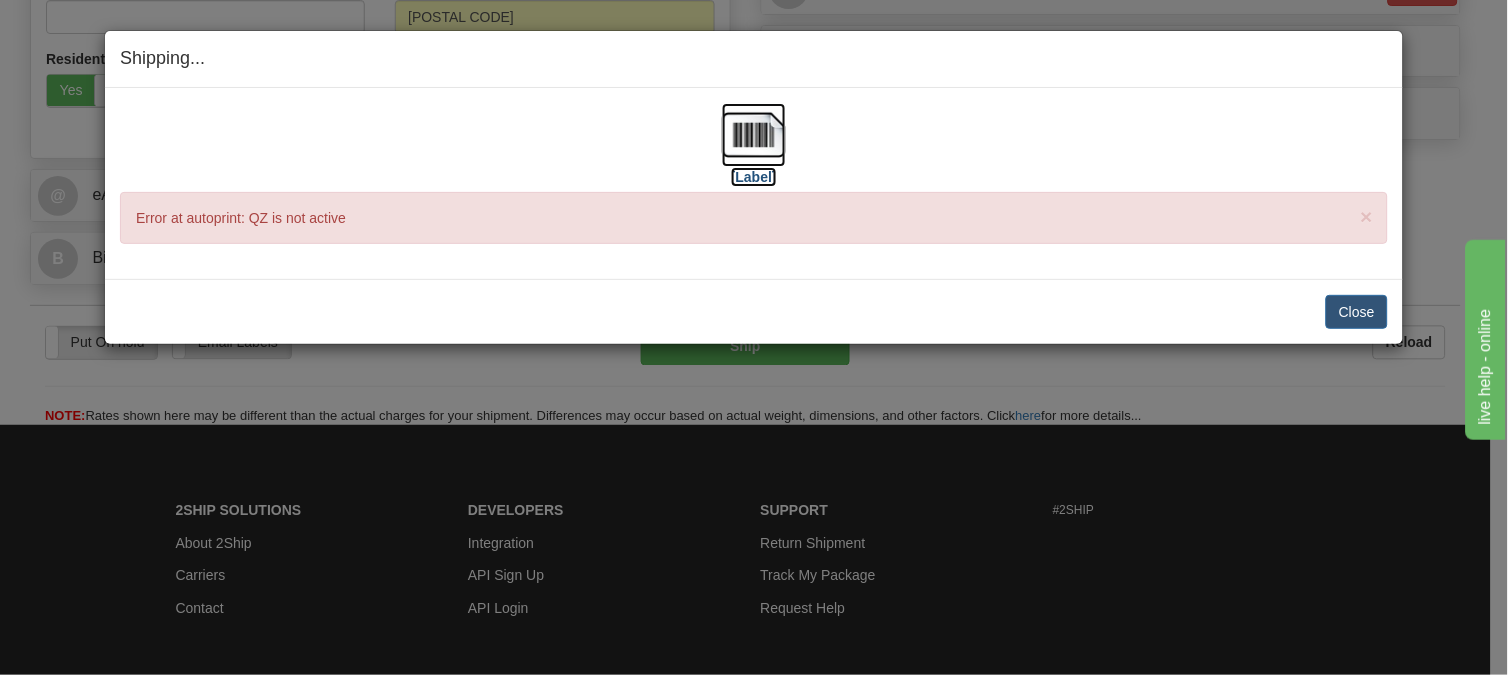 click at bounding box center (754, 135) 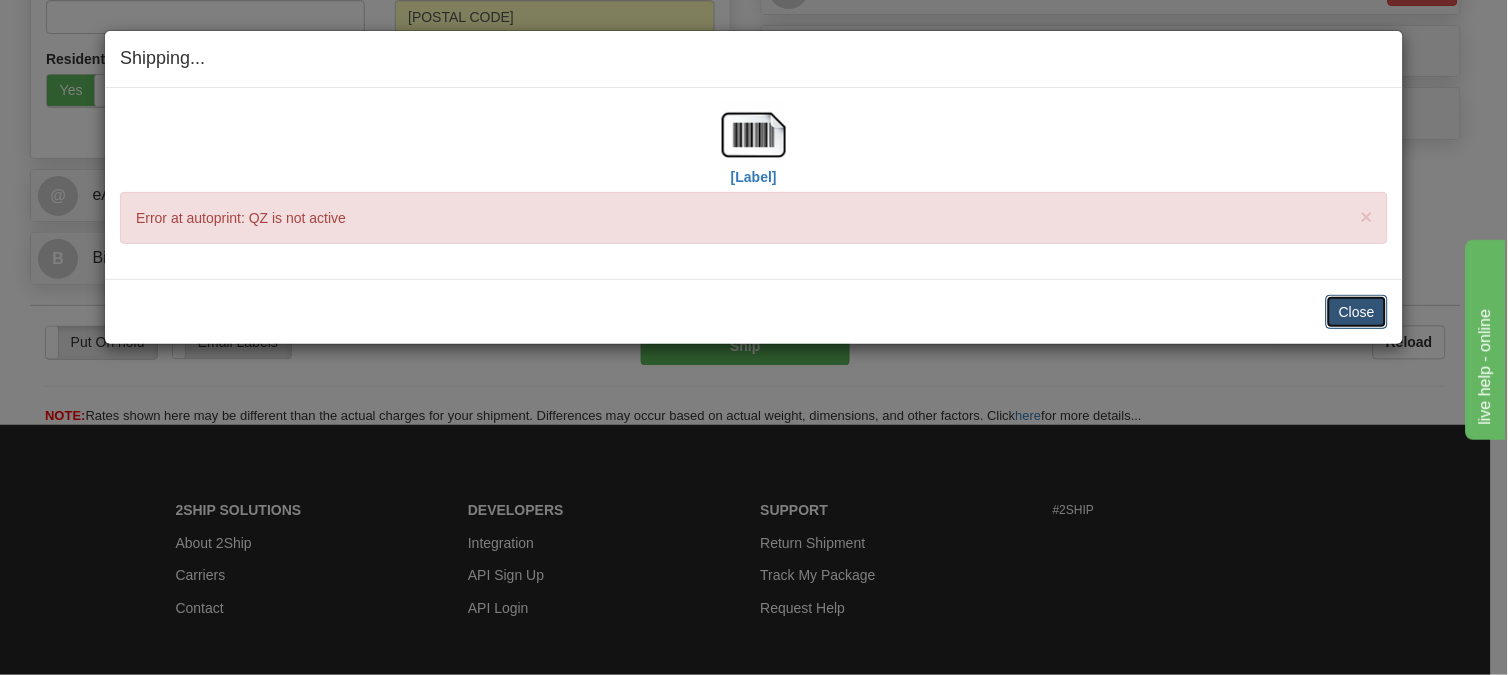 click on "Close" at bounding box center (1357, 312) 